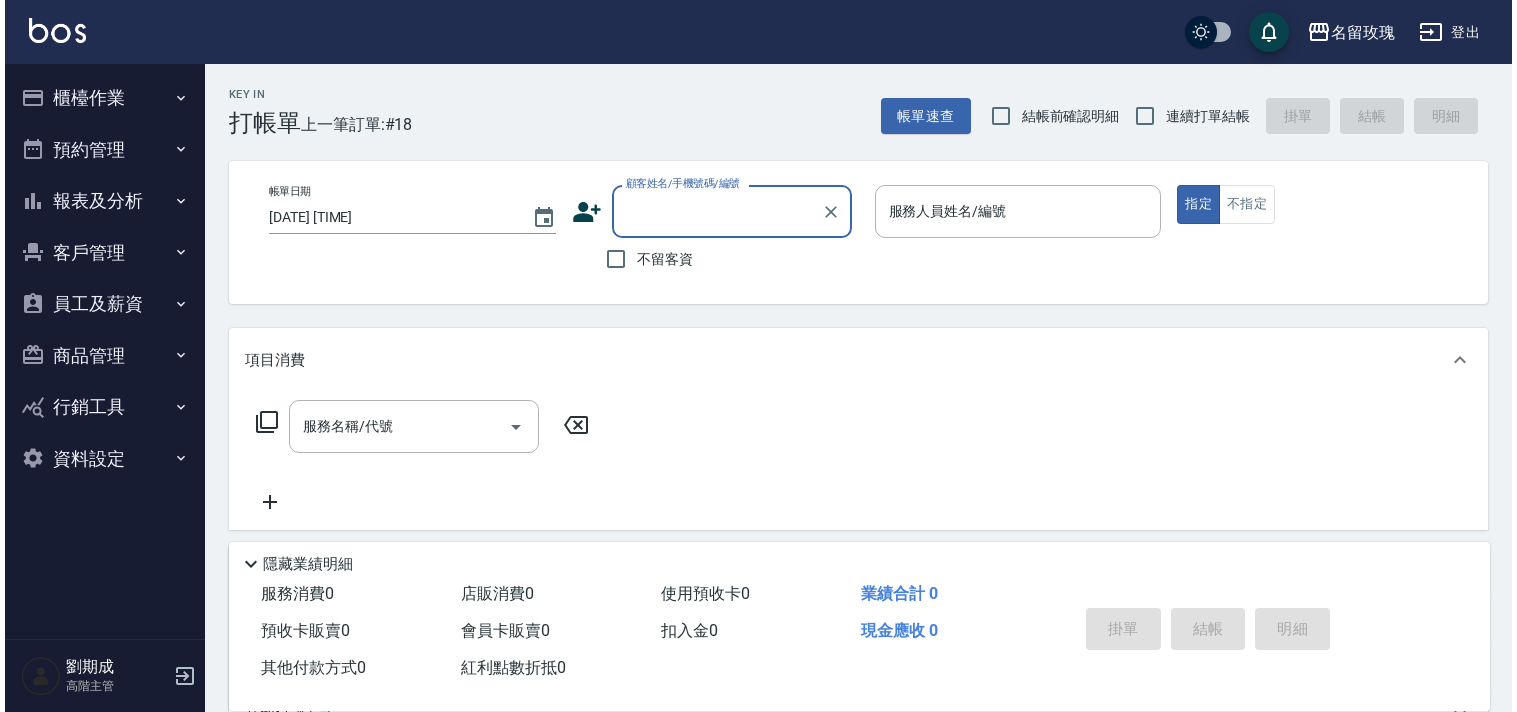 scroll, scrollTop: 0, scrollLeft: 0, axis: both 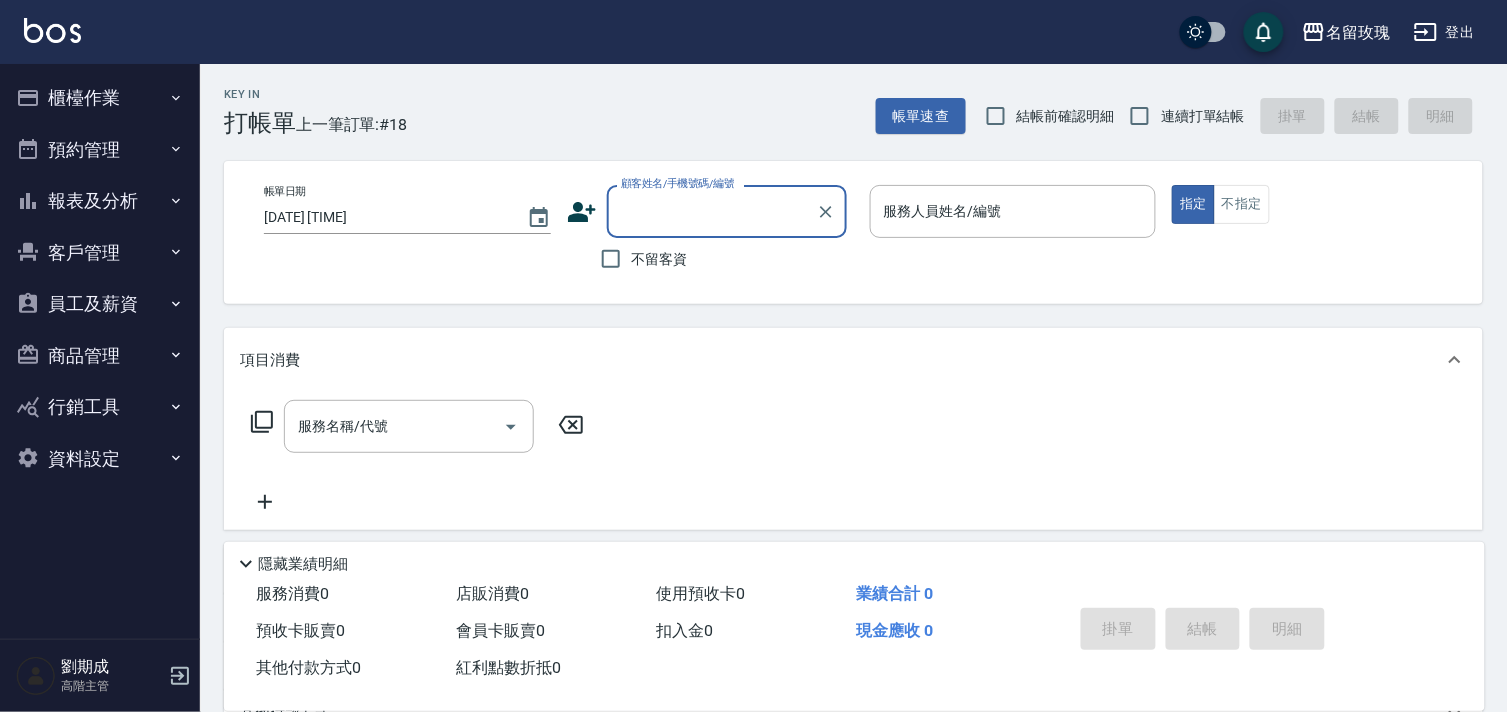 click on "行銷工具" at bounding box center (100, 407) 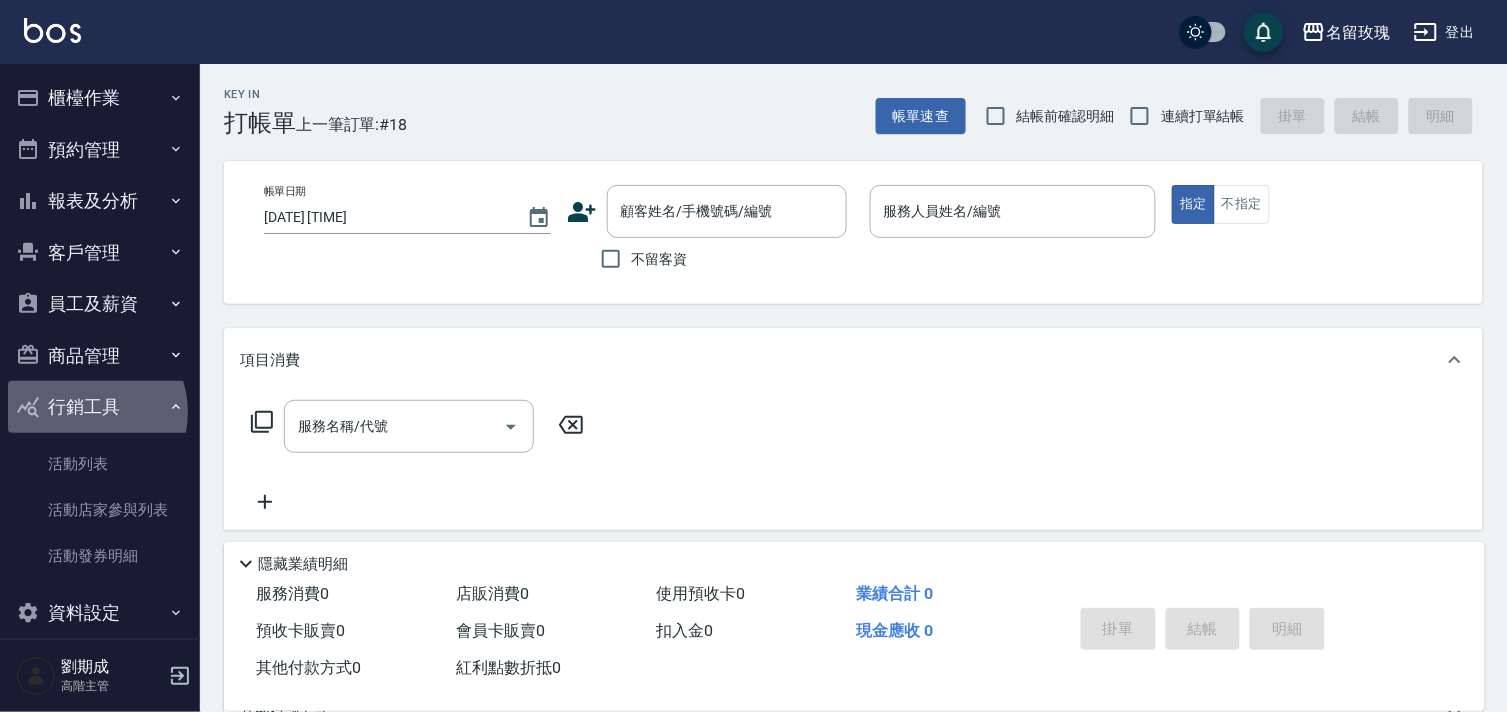 click on "行銷工具" at bounding box center [100, 407] 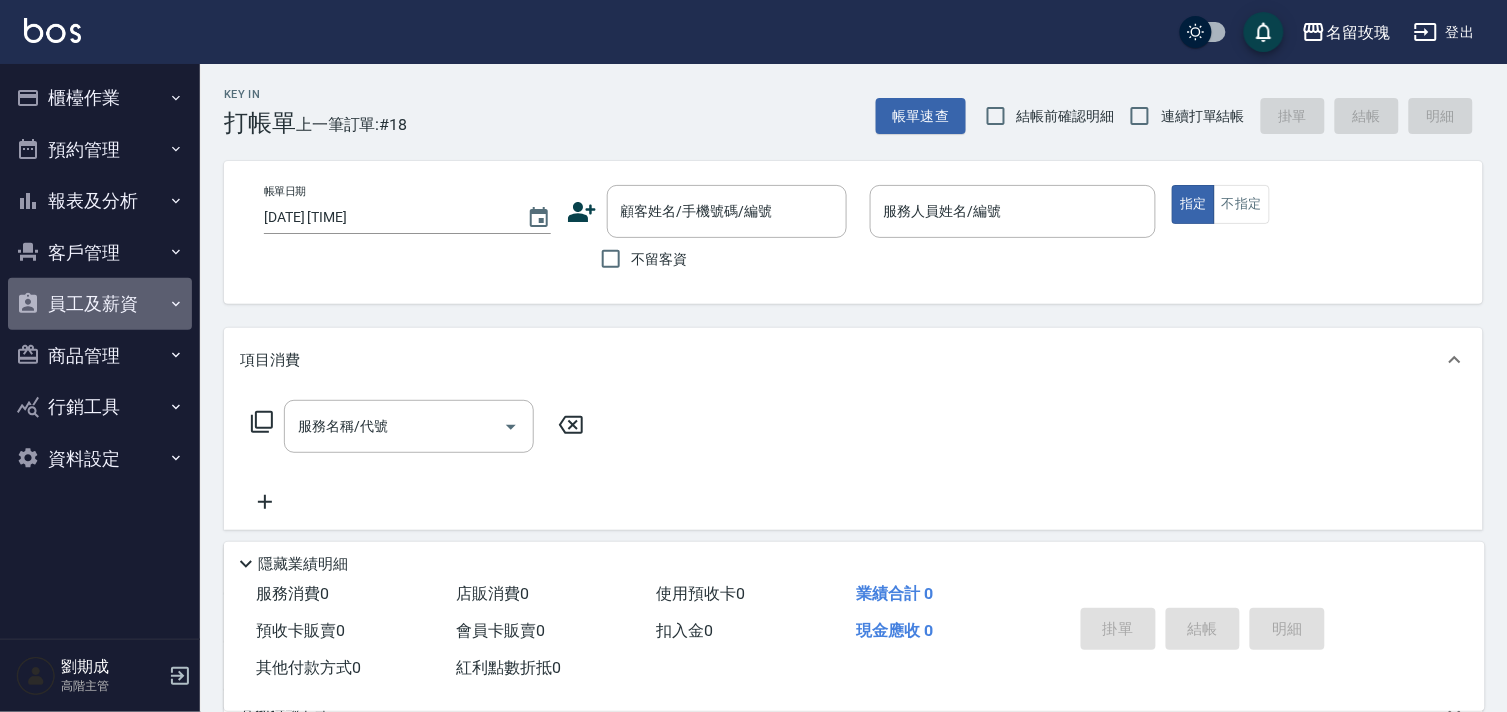 click on "員工及薪資" at bounding box center [100, 304] 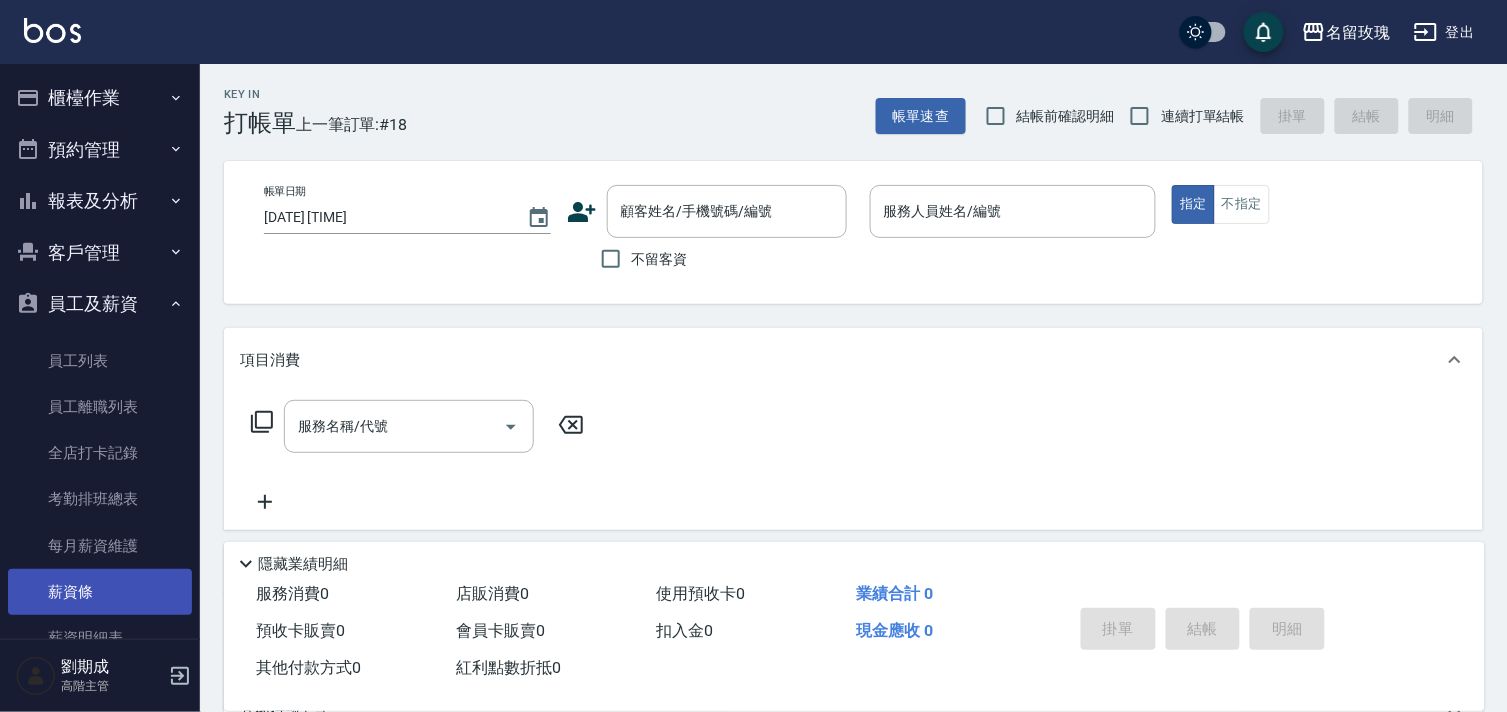click on "薪資條" at bounding box center (100, 592) 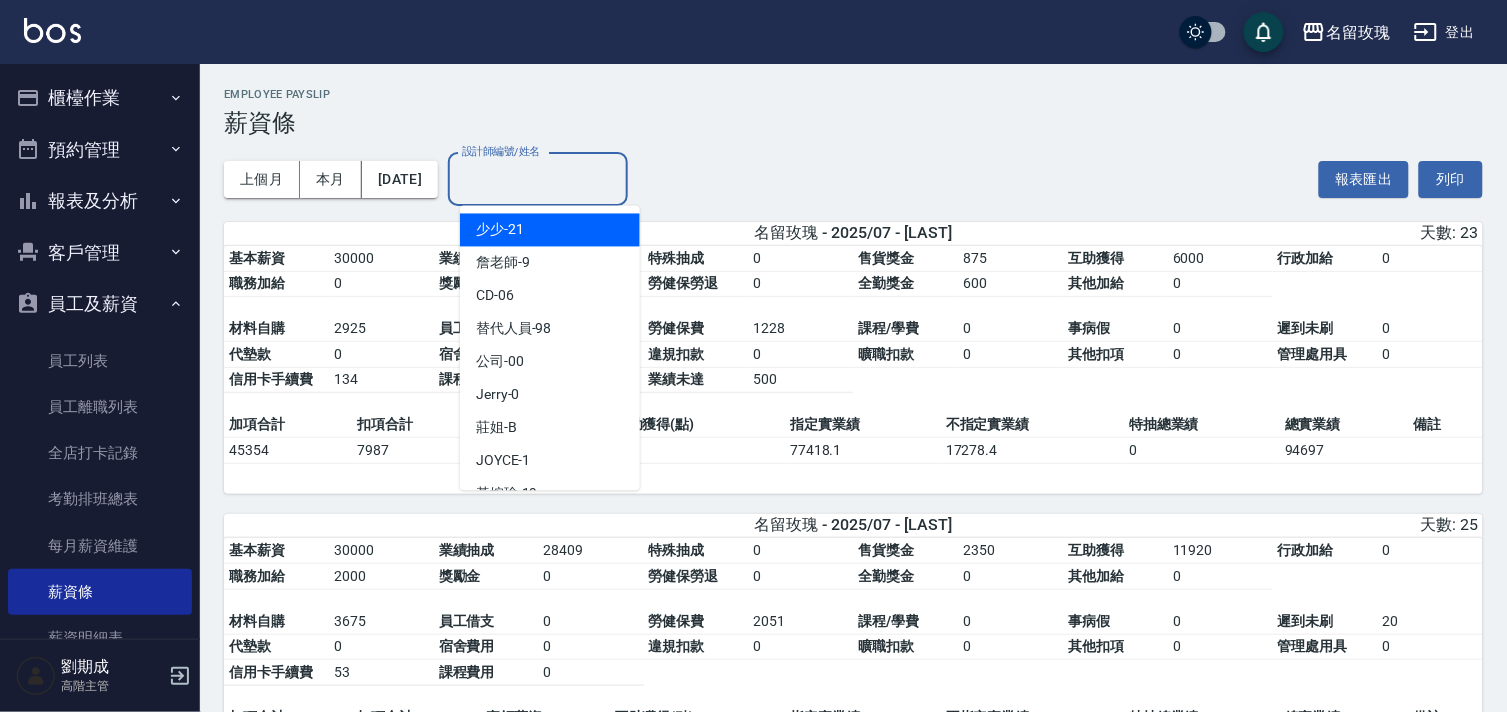 click on "設計師編號/姓名" at bounding box center [538, 179] 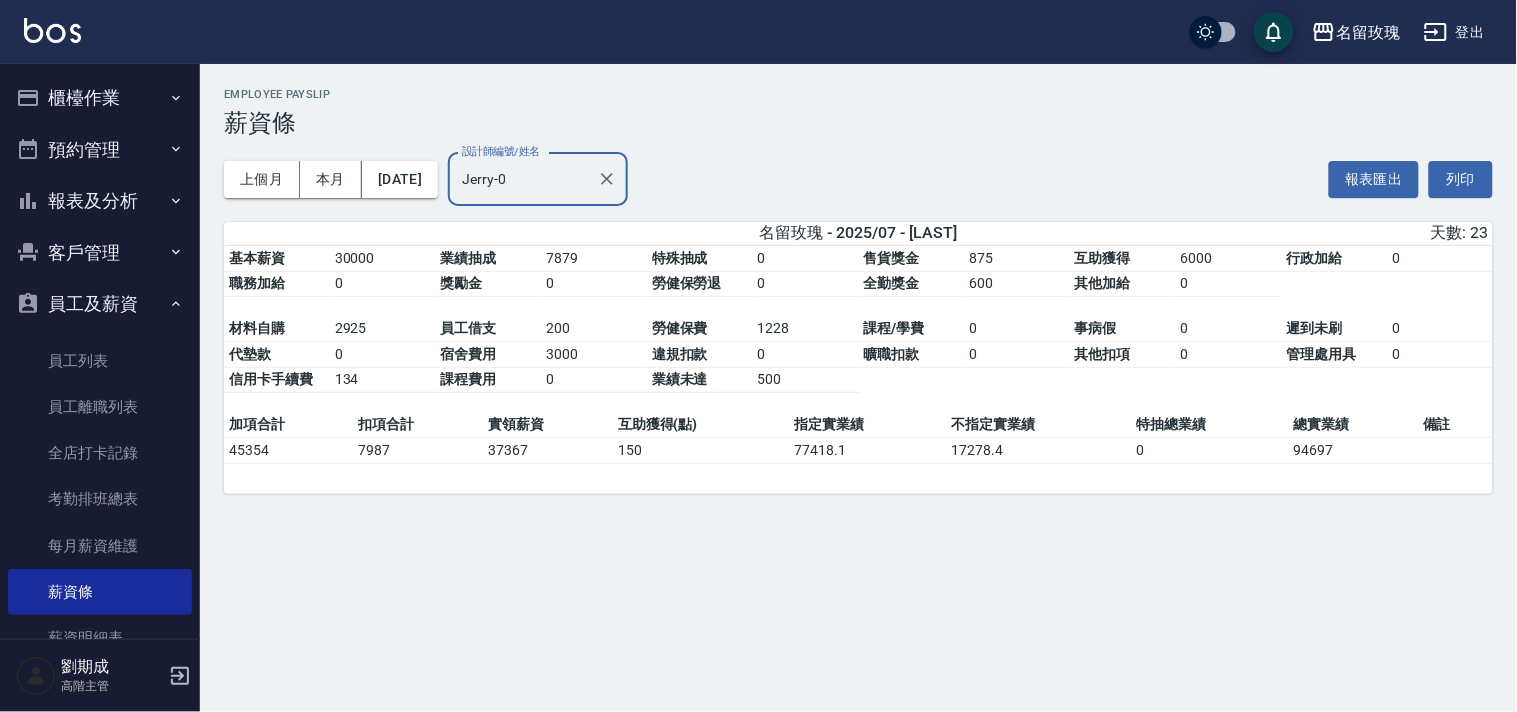 type on "Jerry-0" 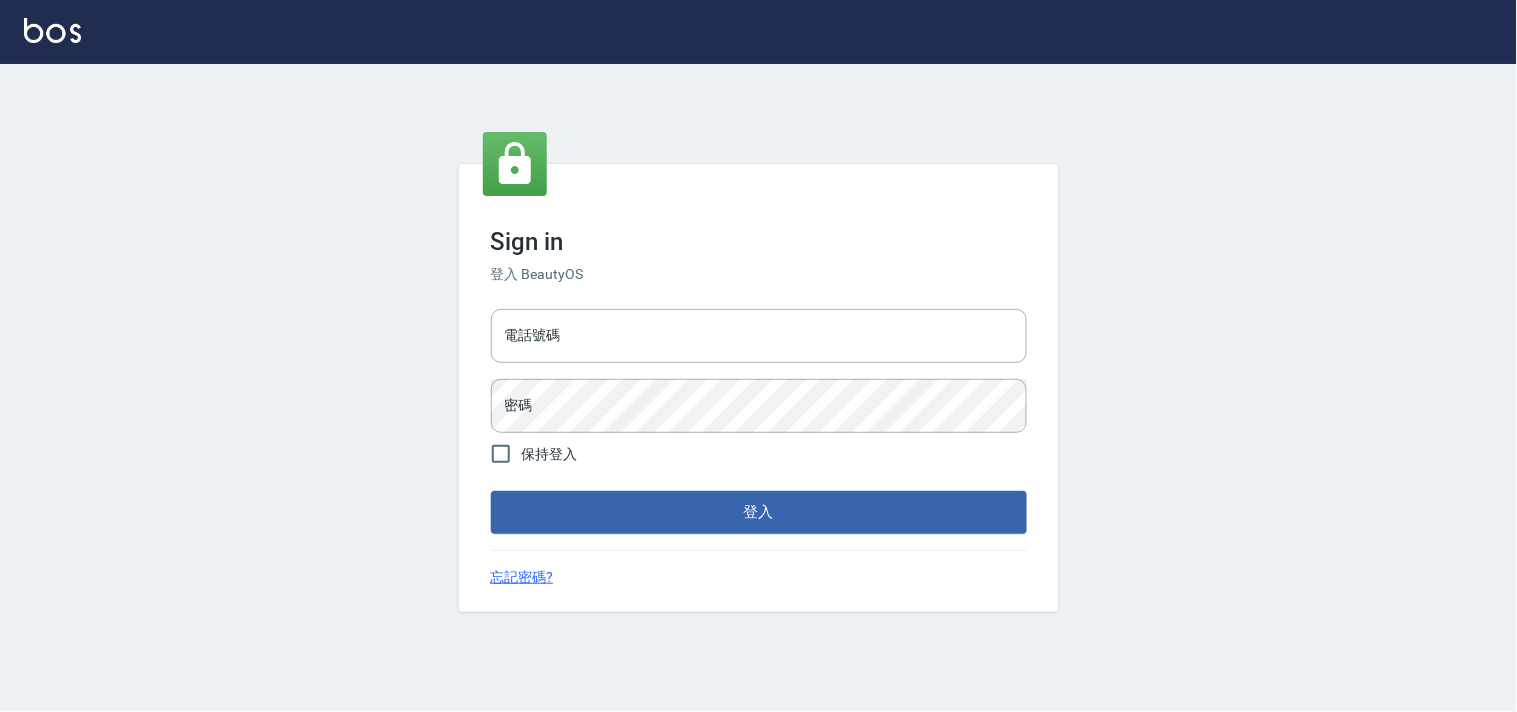 type on "28261007" 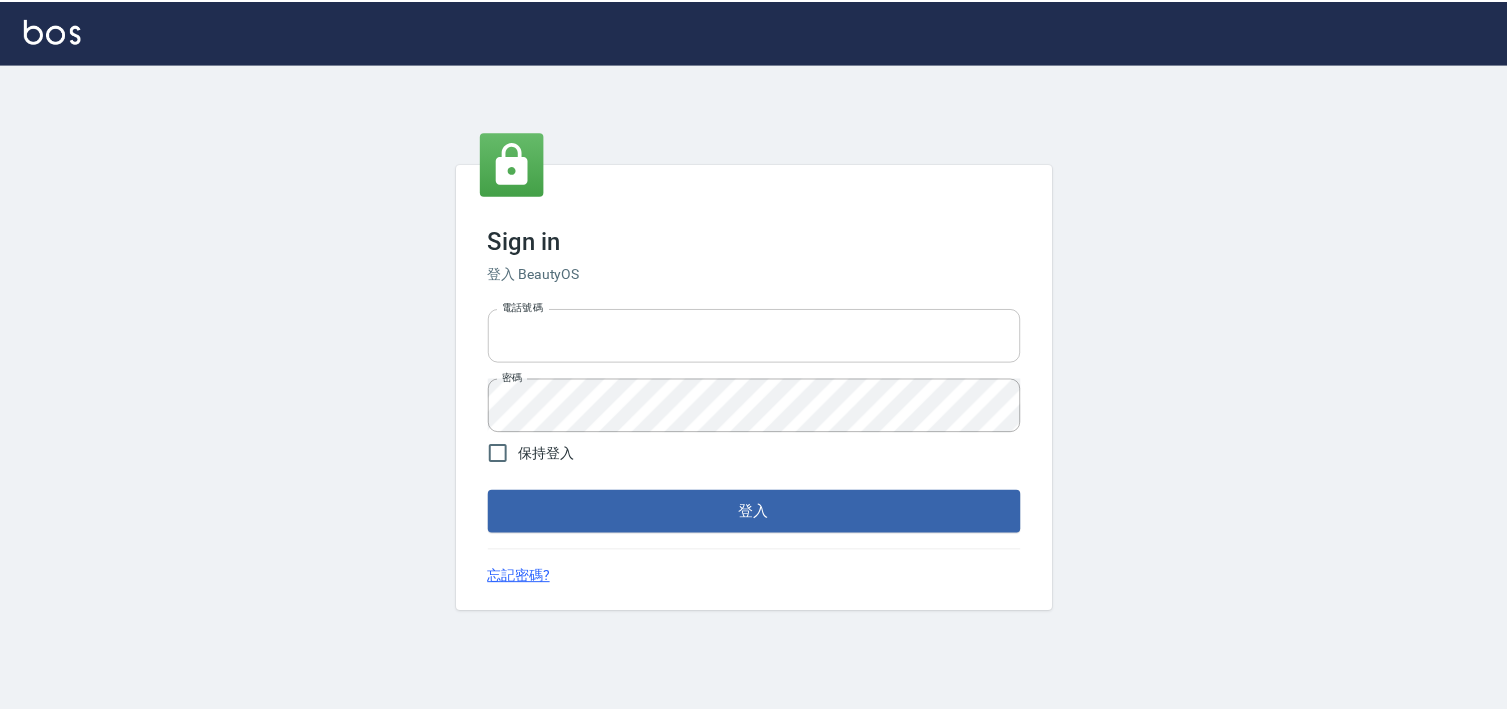scroll, scrollTop: 0, scrollLeft: 0, axis: both 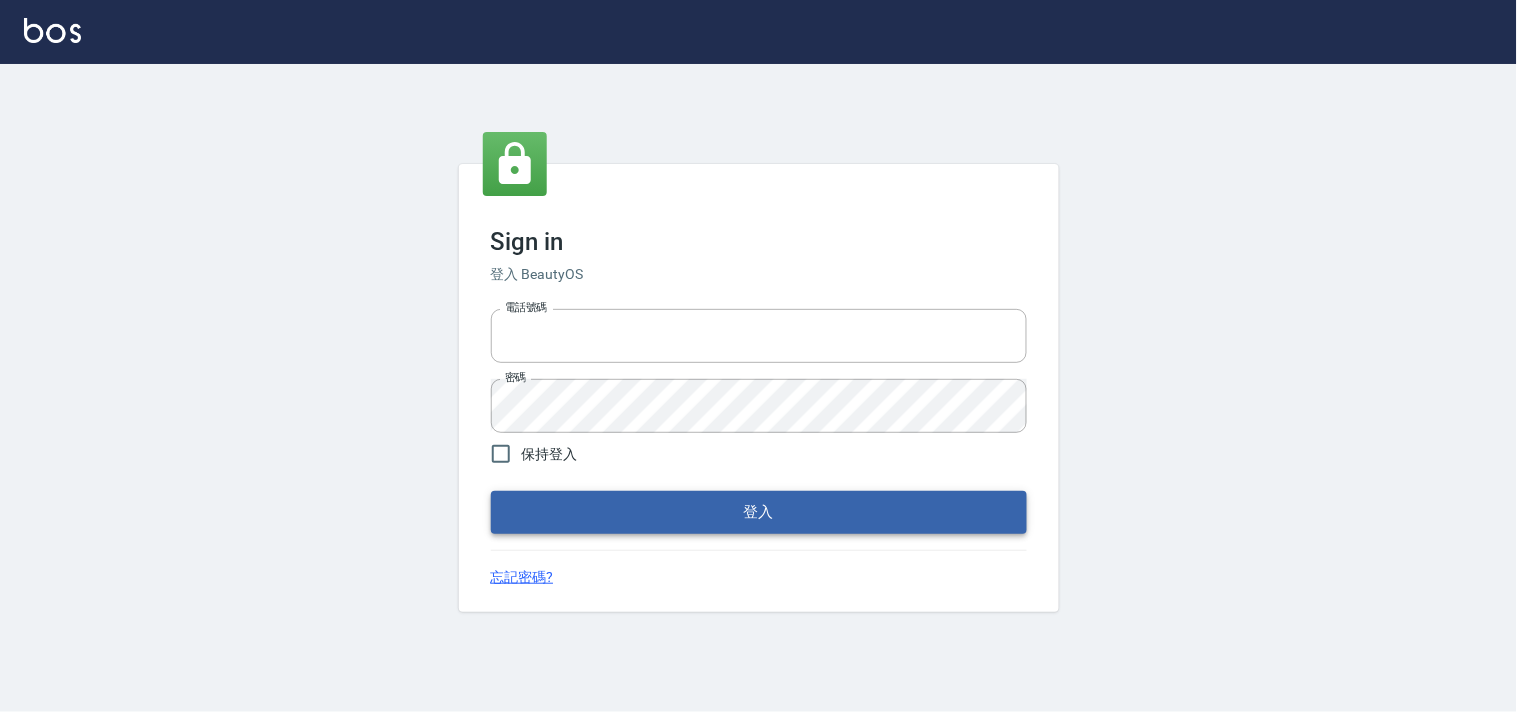 type on "28261007" 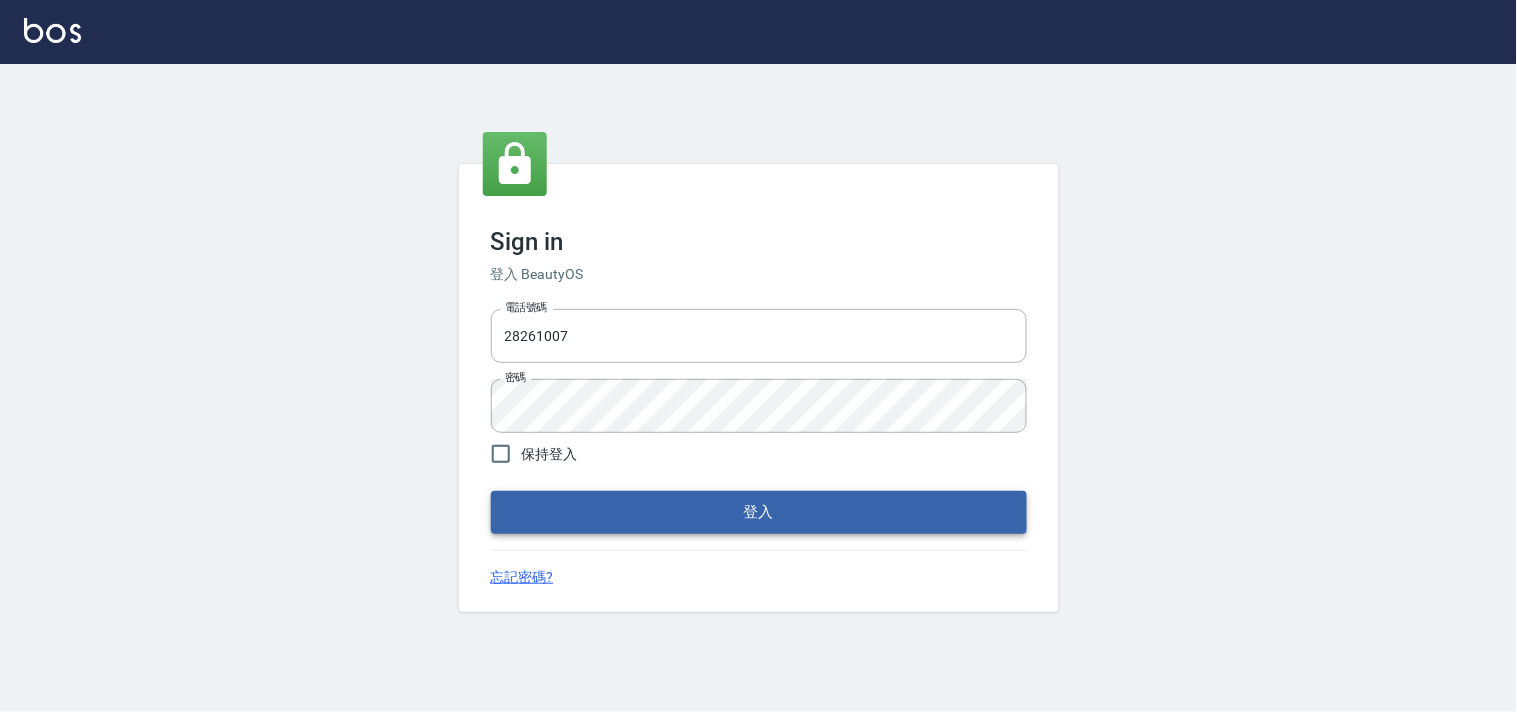 click on "登入" at bounding box center (759, 512) 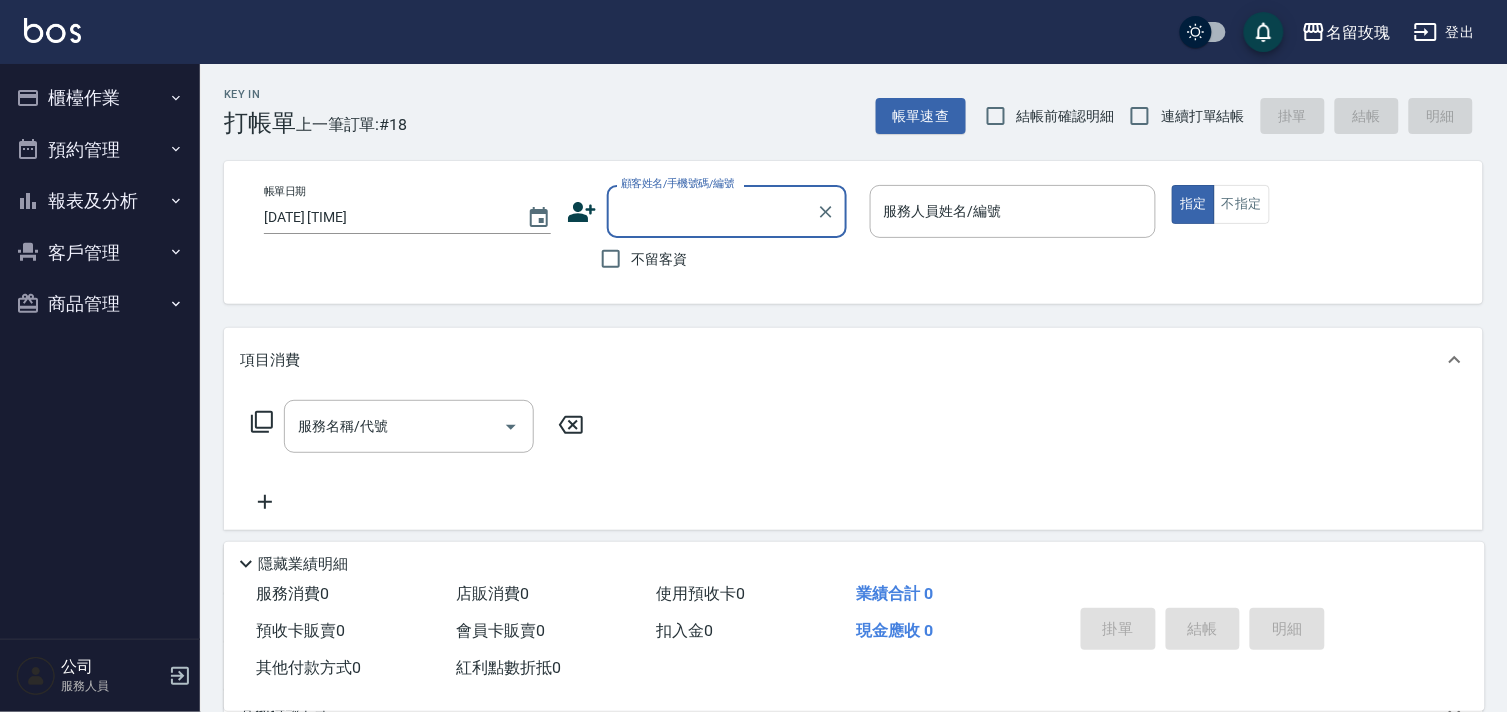 click on "結帳前確認明細" at bounding box center (1066, 116) 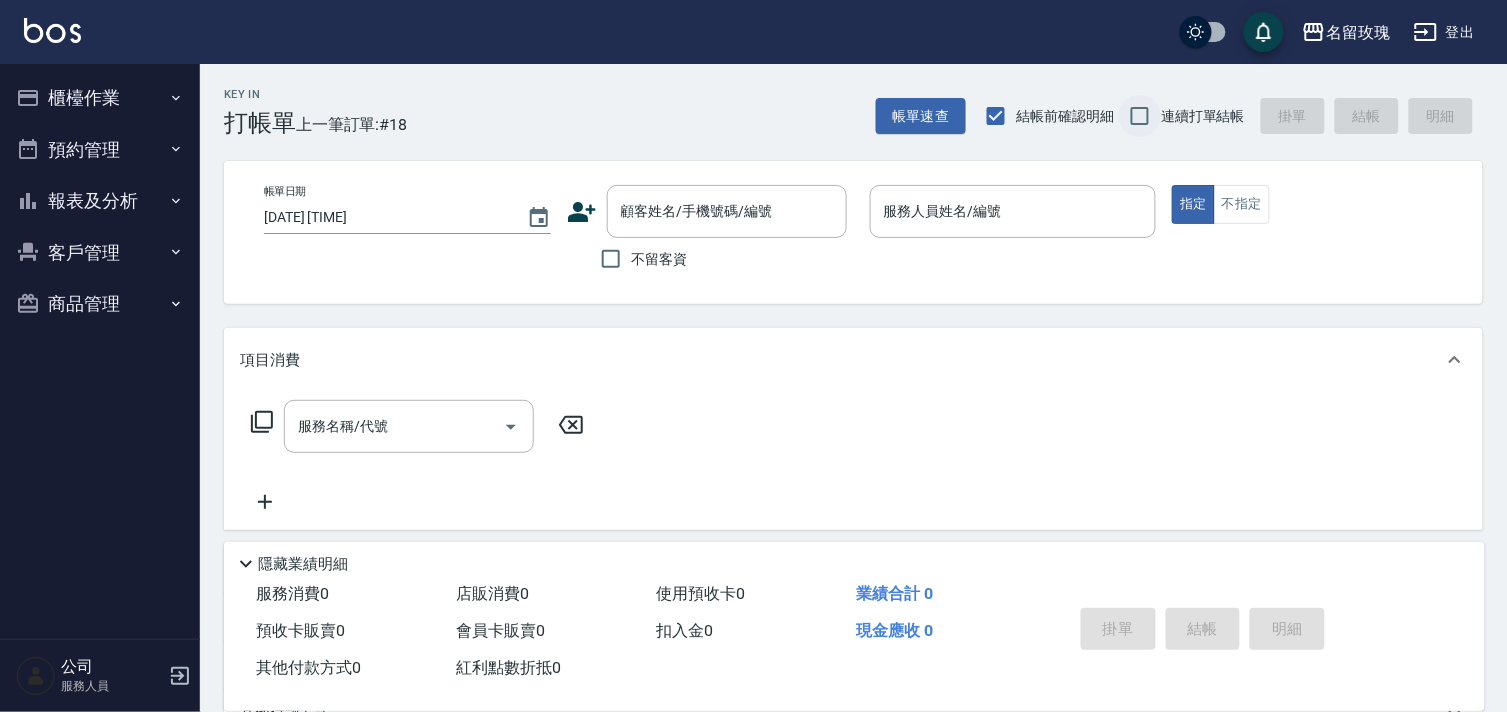 click on "連續打單結帳" at bounding box center [1140, 116] 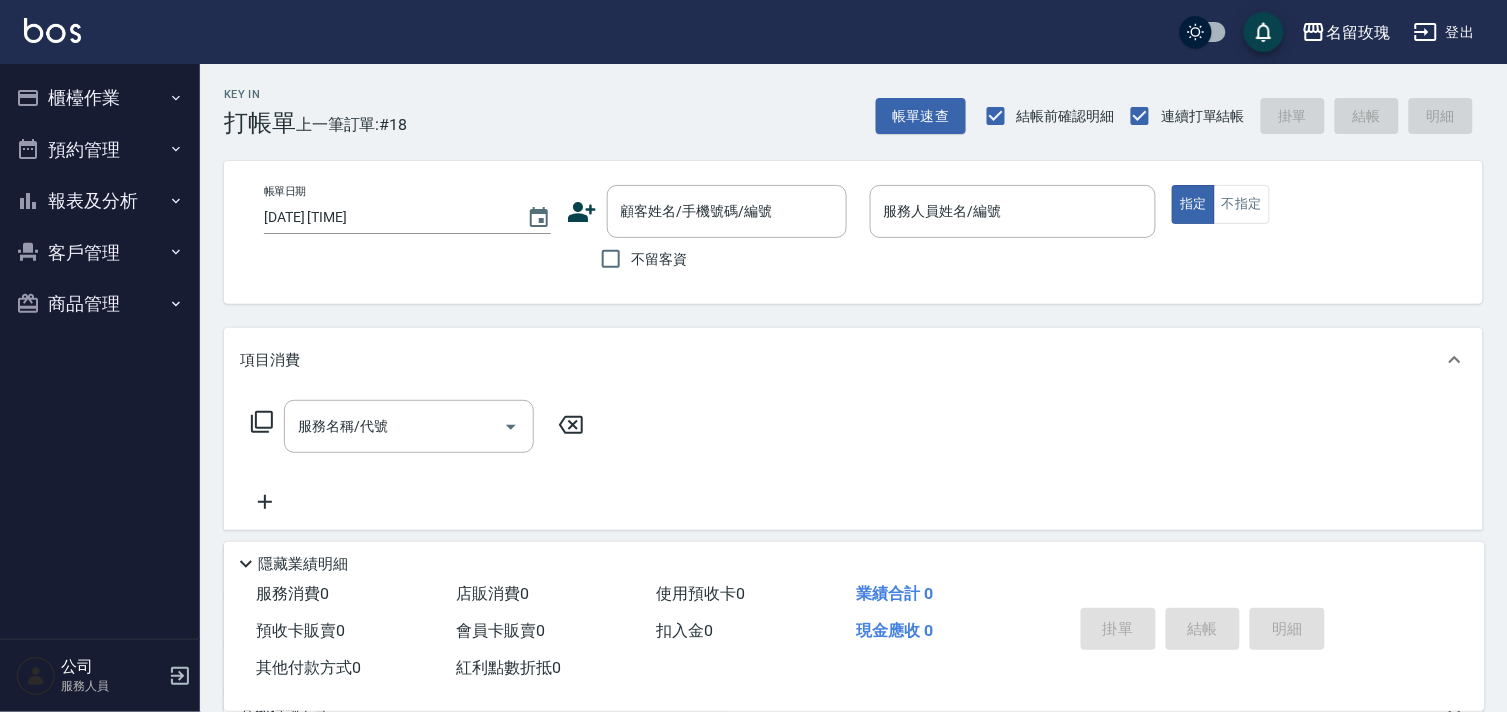 drag, startPoint x: 635, startPoint y: 261, endPoint x: 632, endPoint y: 251, distance: 10.440307 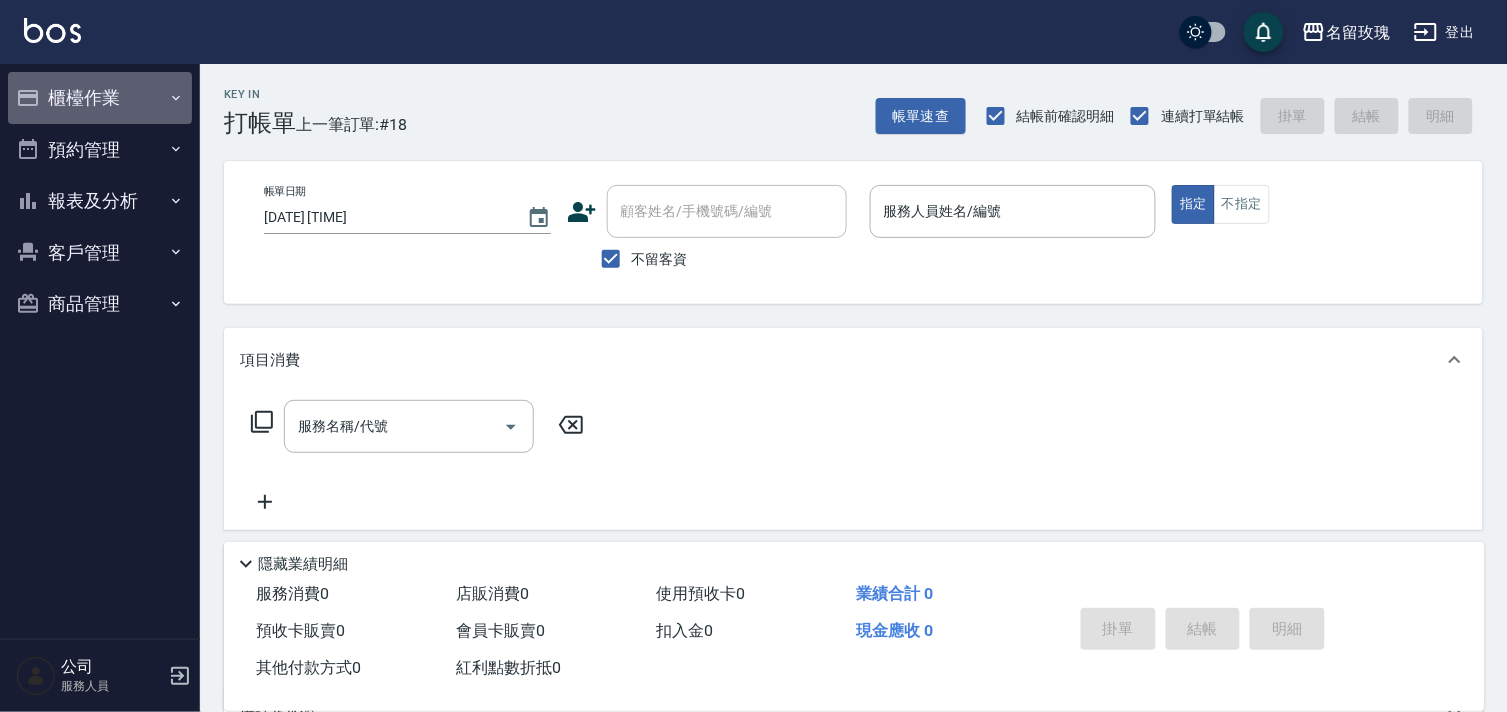 click on "櫃檯作業" at bounding box center [100, 98] 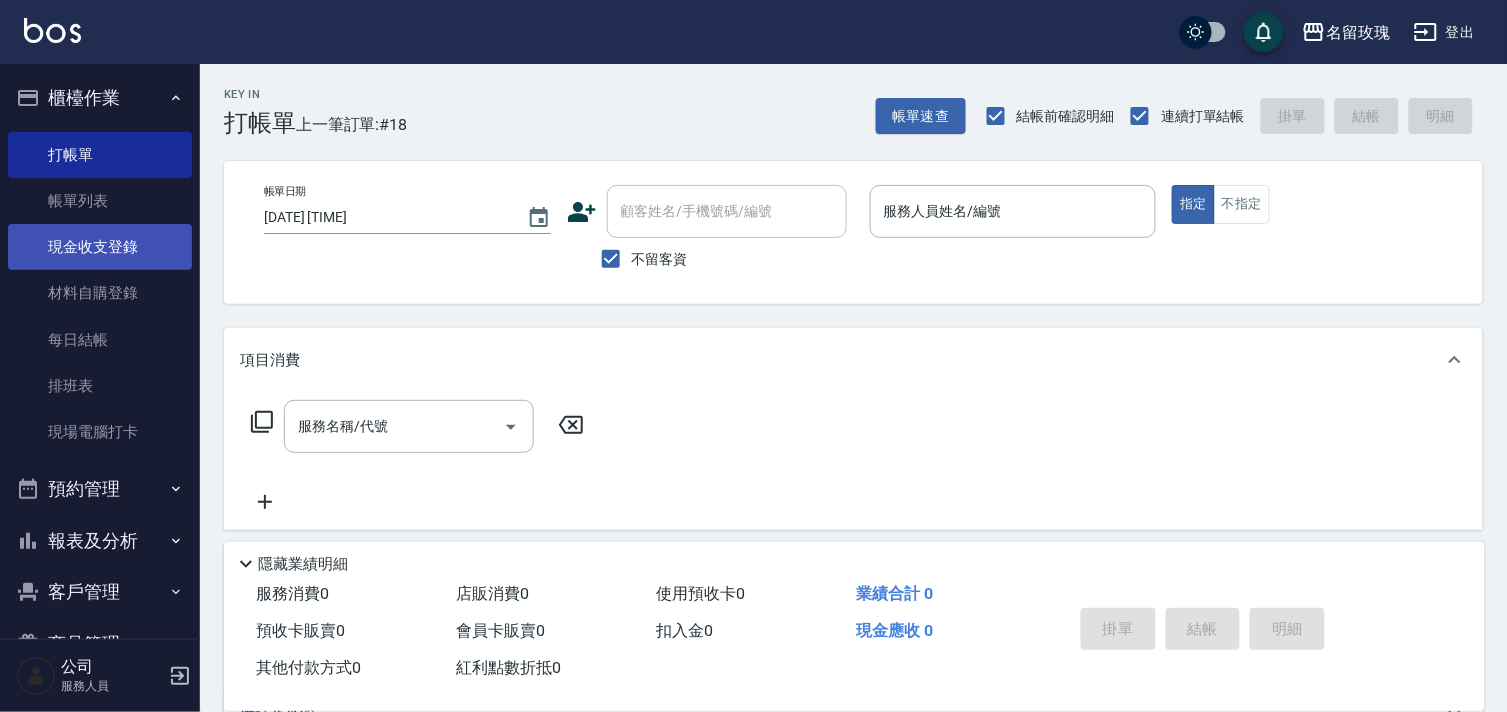 click on "現金收支登錄" at bounding box center [100, 247] 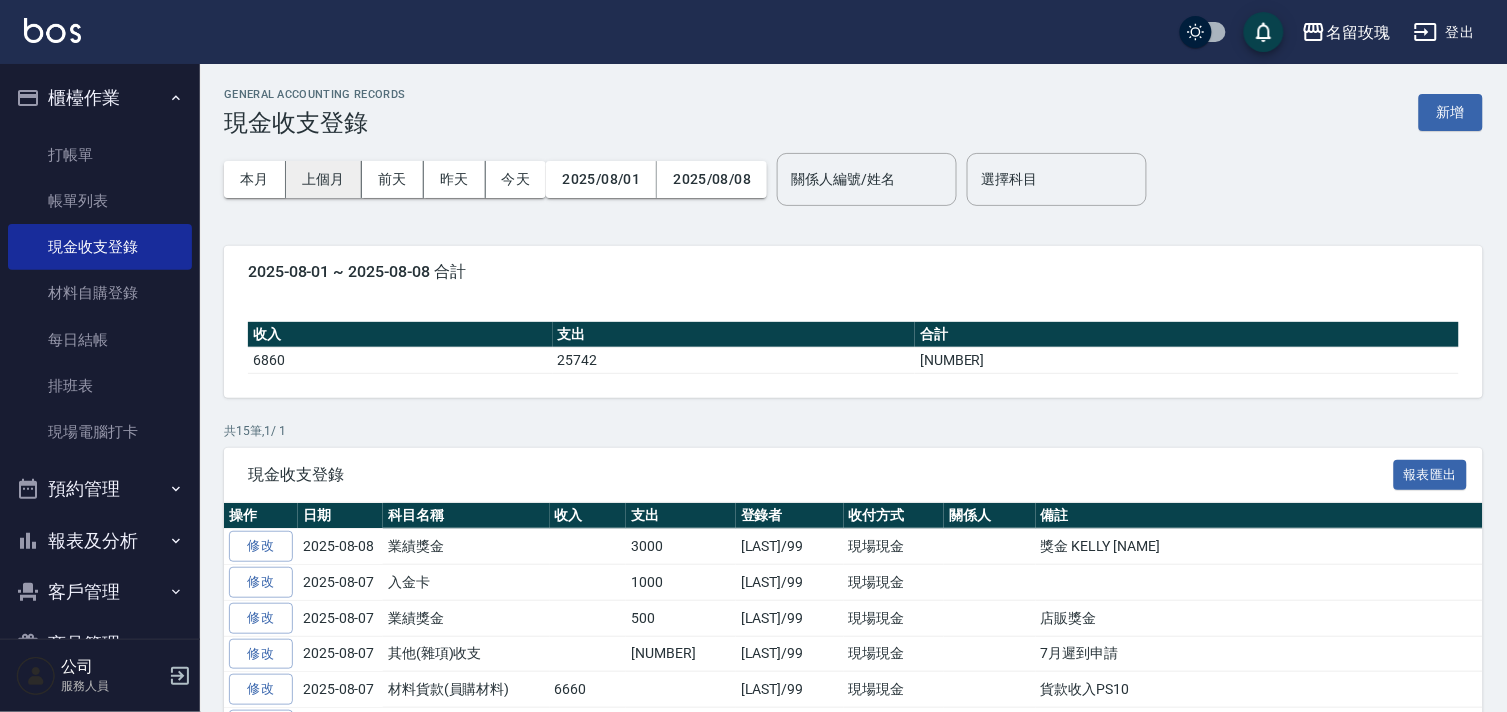 click on "上個月" at bounding box center [324, 179] 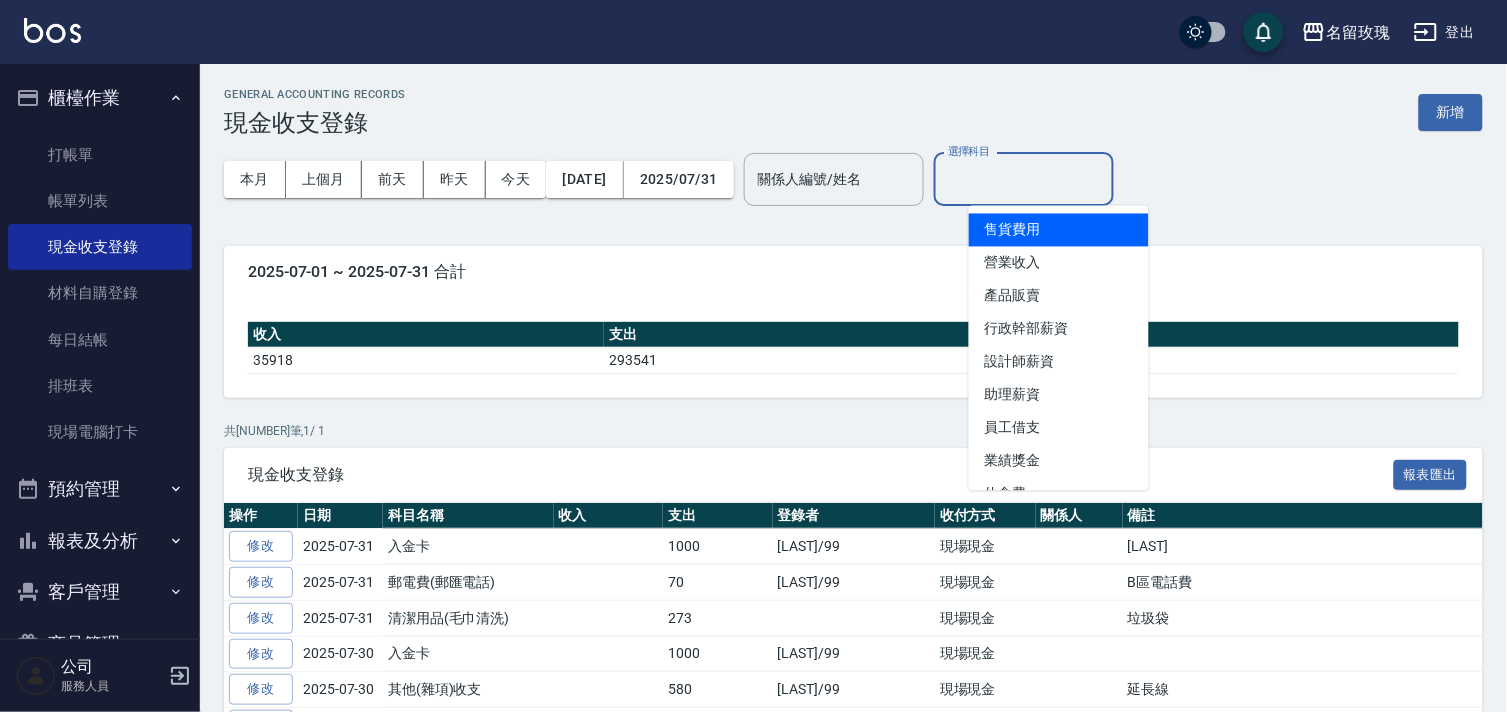 click on "選擇科目" at bounding box center [1024, 179] 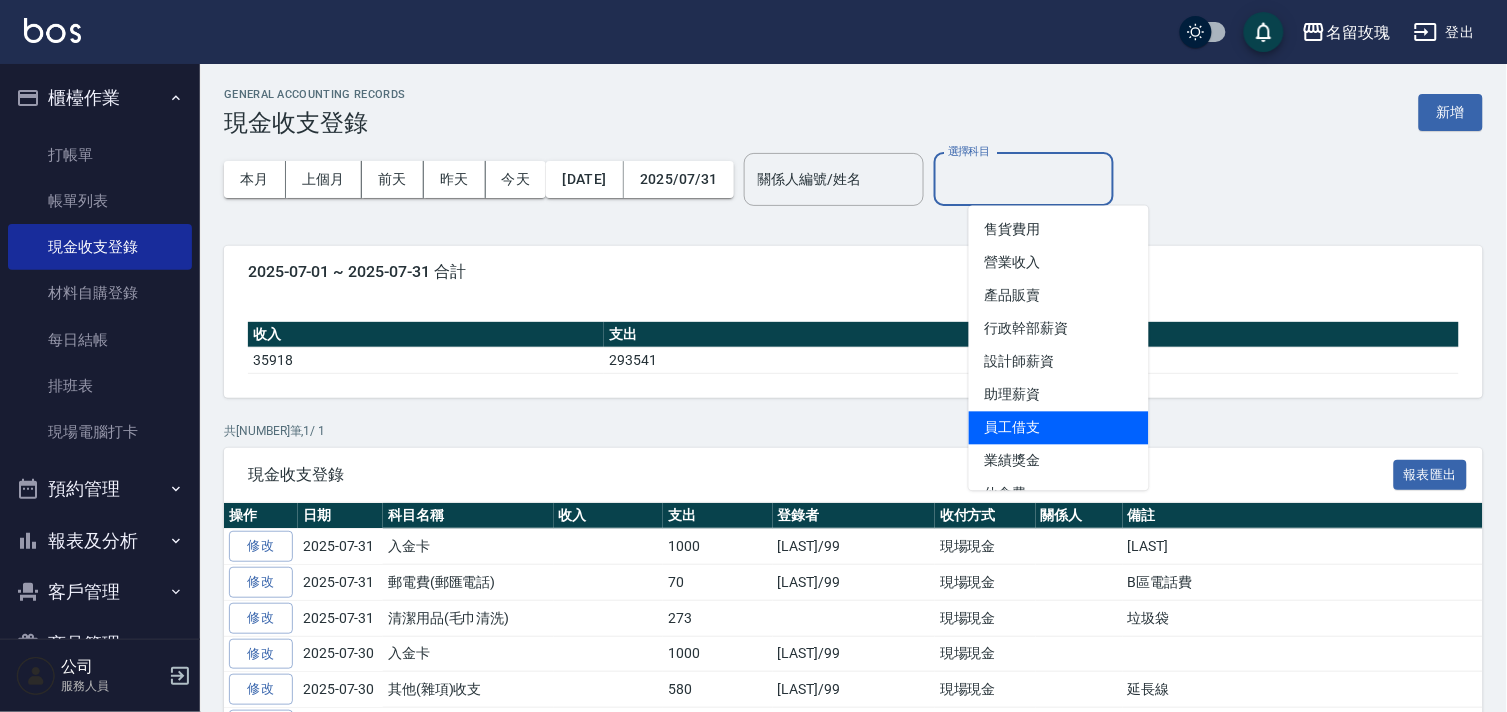 click on "員工借支" at bounding box center [1059, 428] 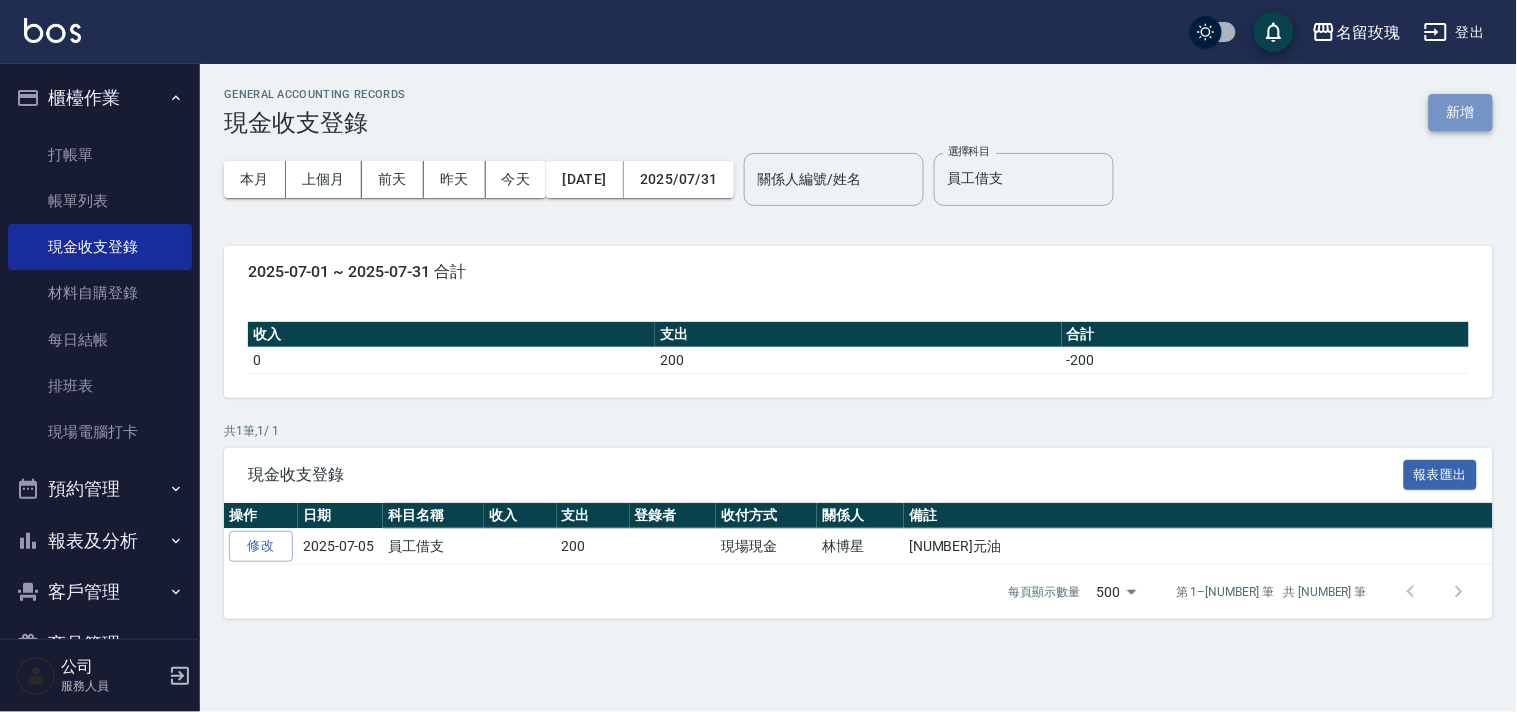 click on "新增" at bounding box center (1461, 112) 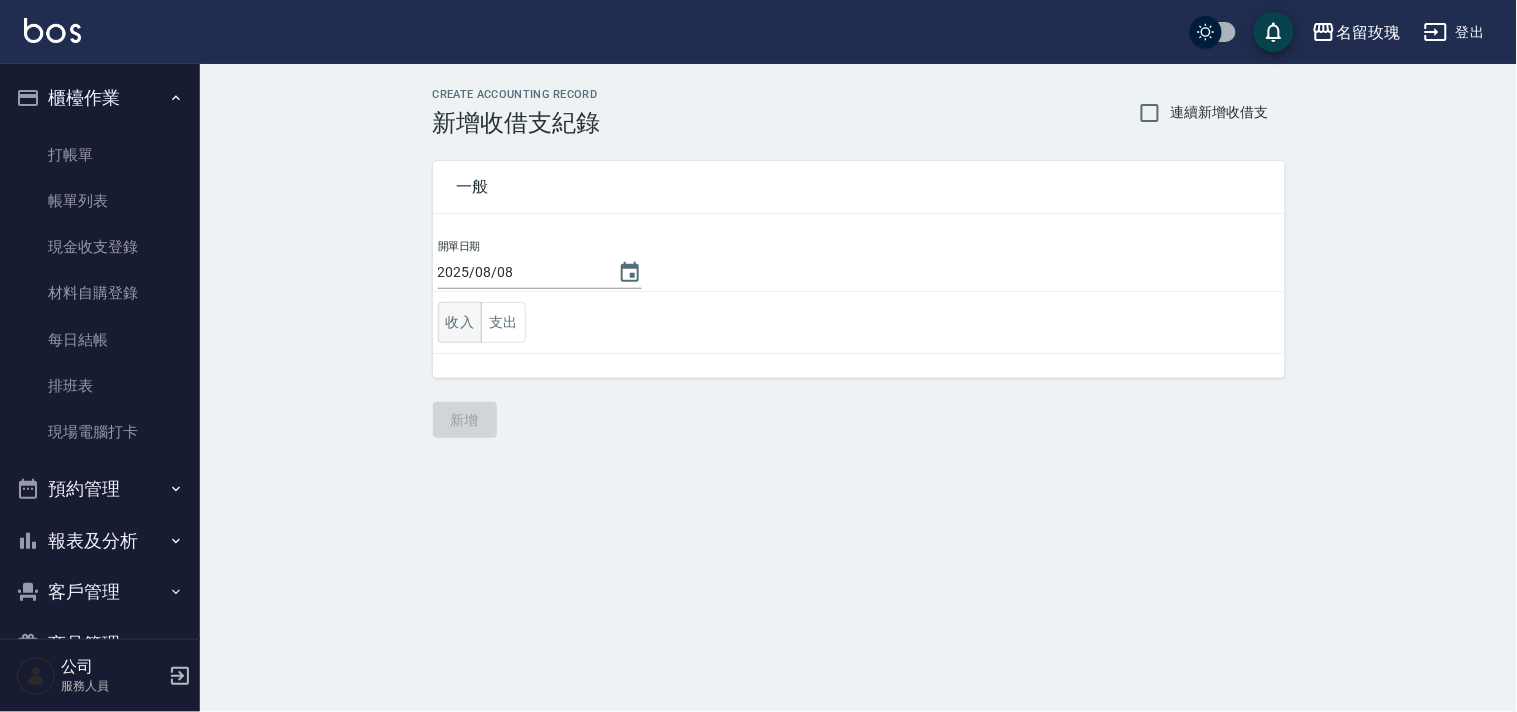 click on "收入" at bounding box center [460, 322] 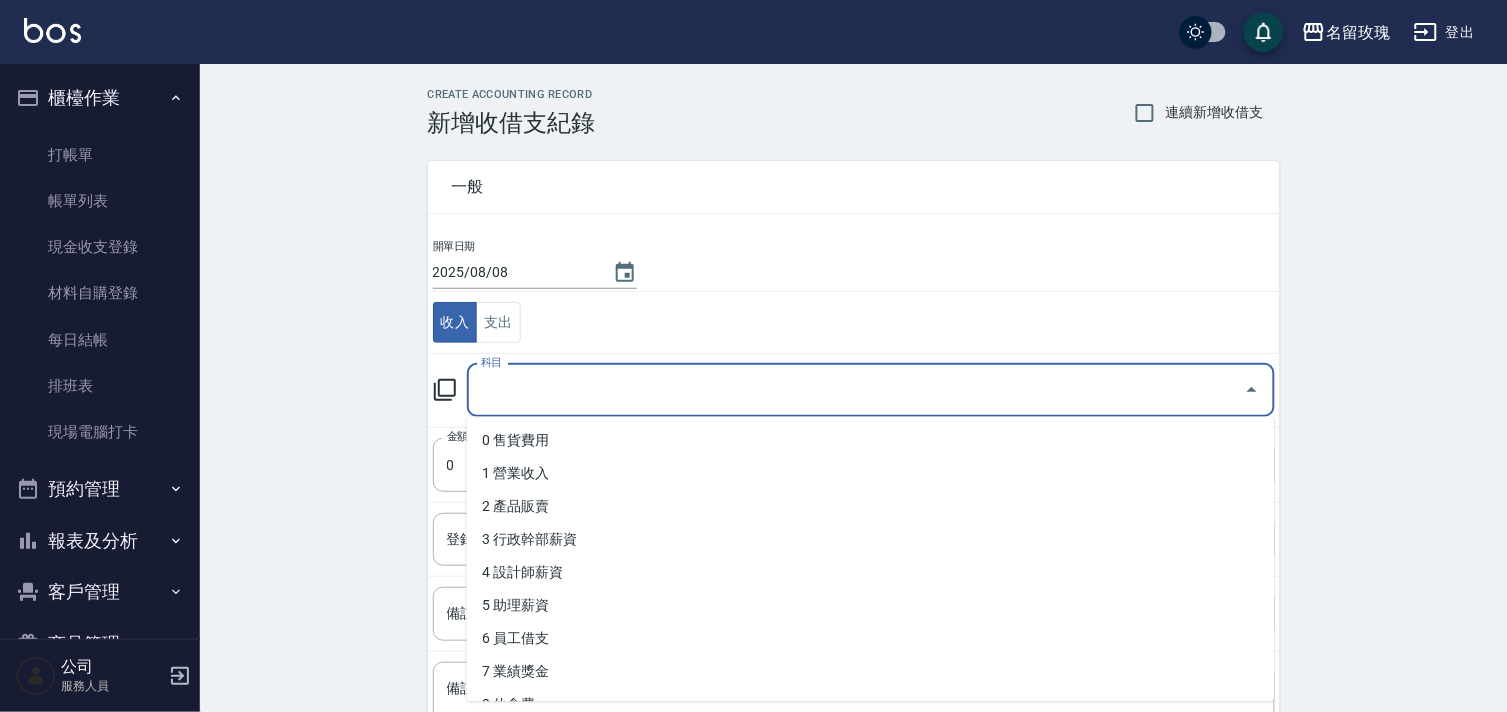 click on "科目 科目" at bounding box center (871, 390) 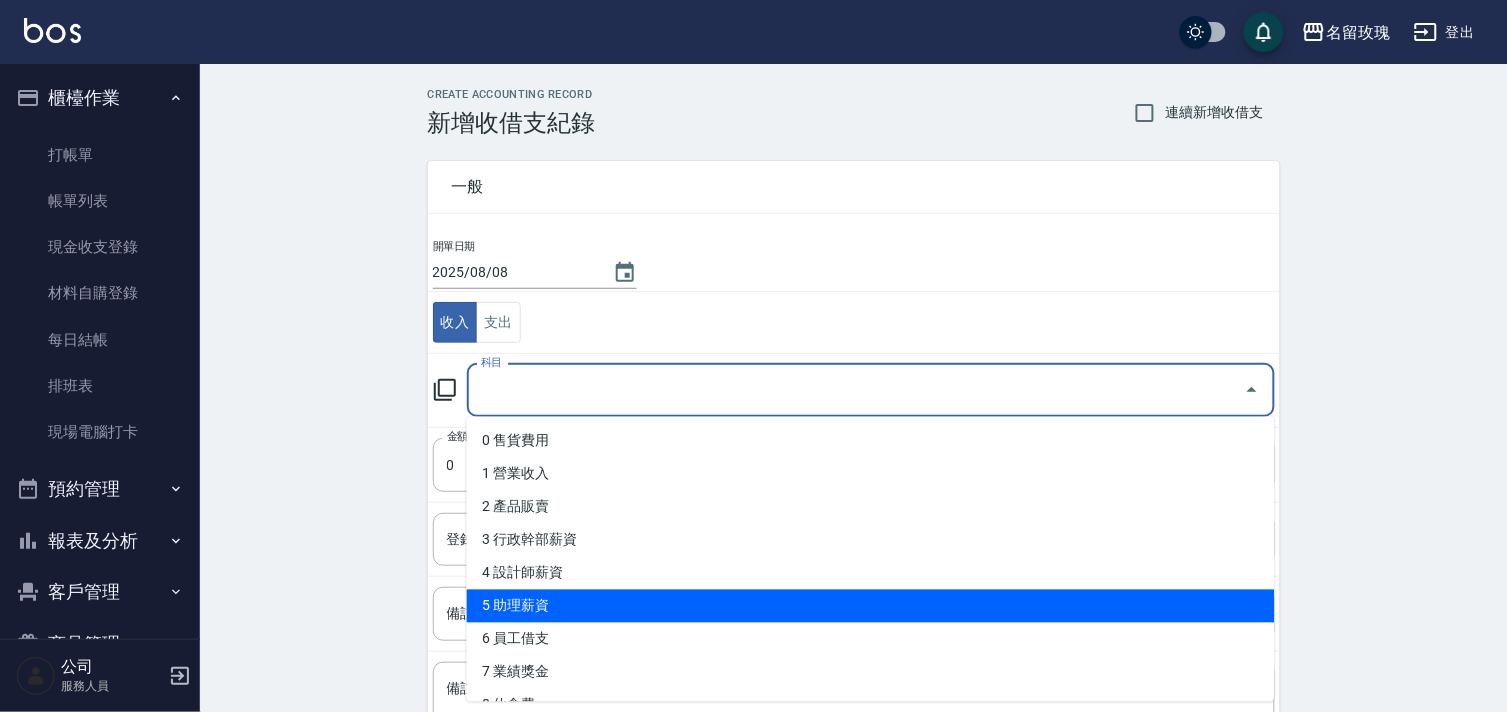 scroll, scrollTop: 666, scrollLeft: 0, axis: vertical 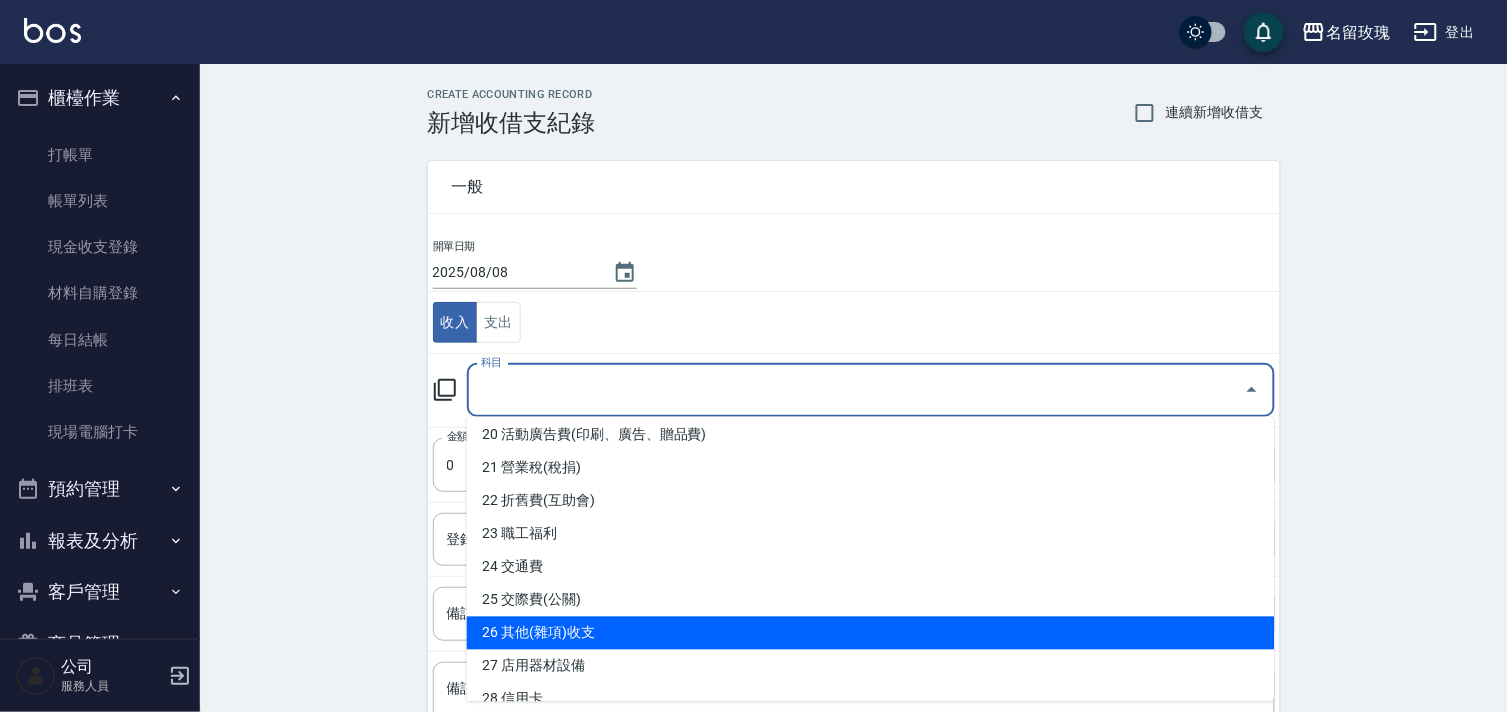 click on "26 其他(雜項)收支" at bounding box center [871, 633] 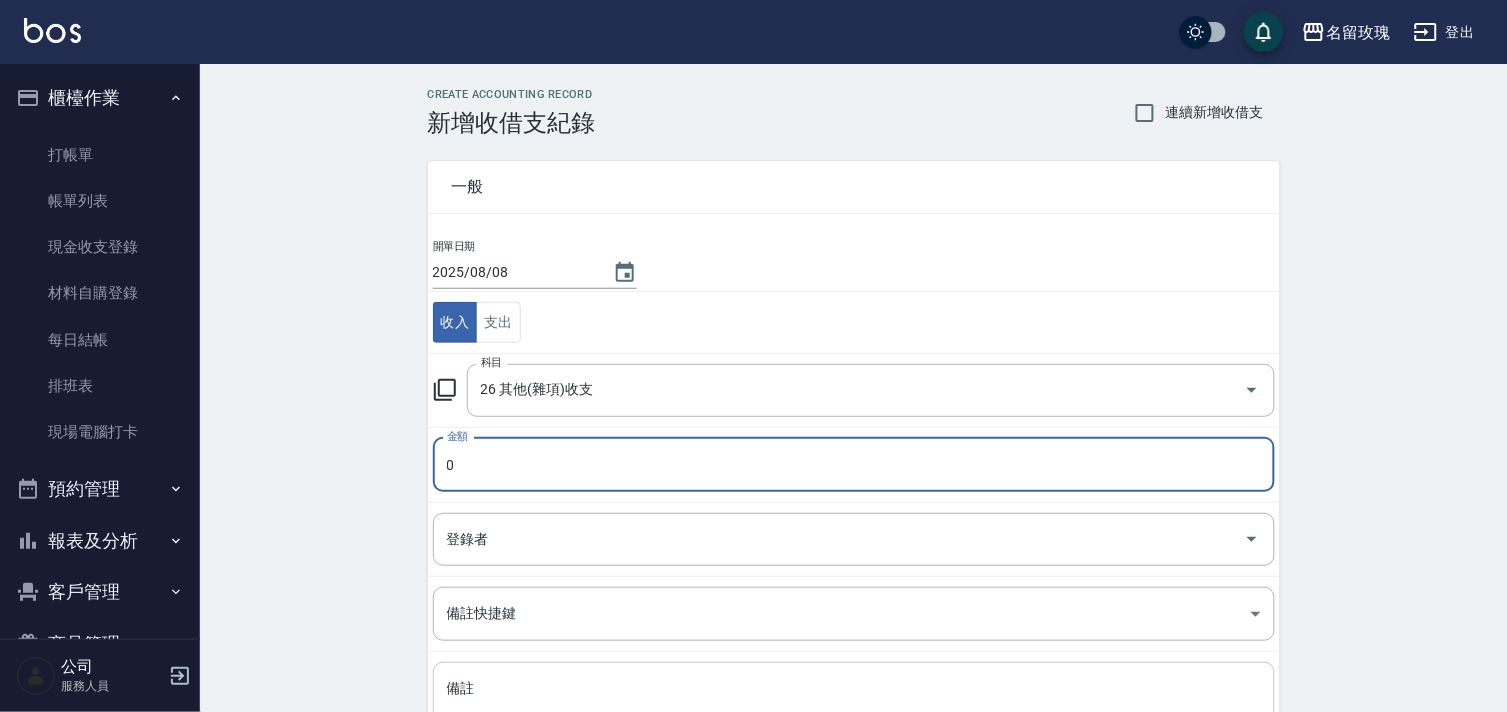 type on "[NUMBER]" 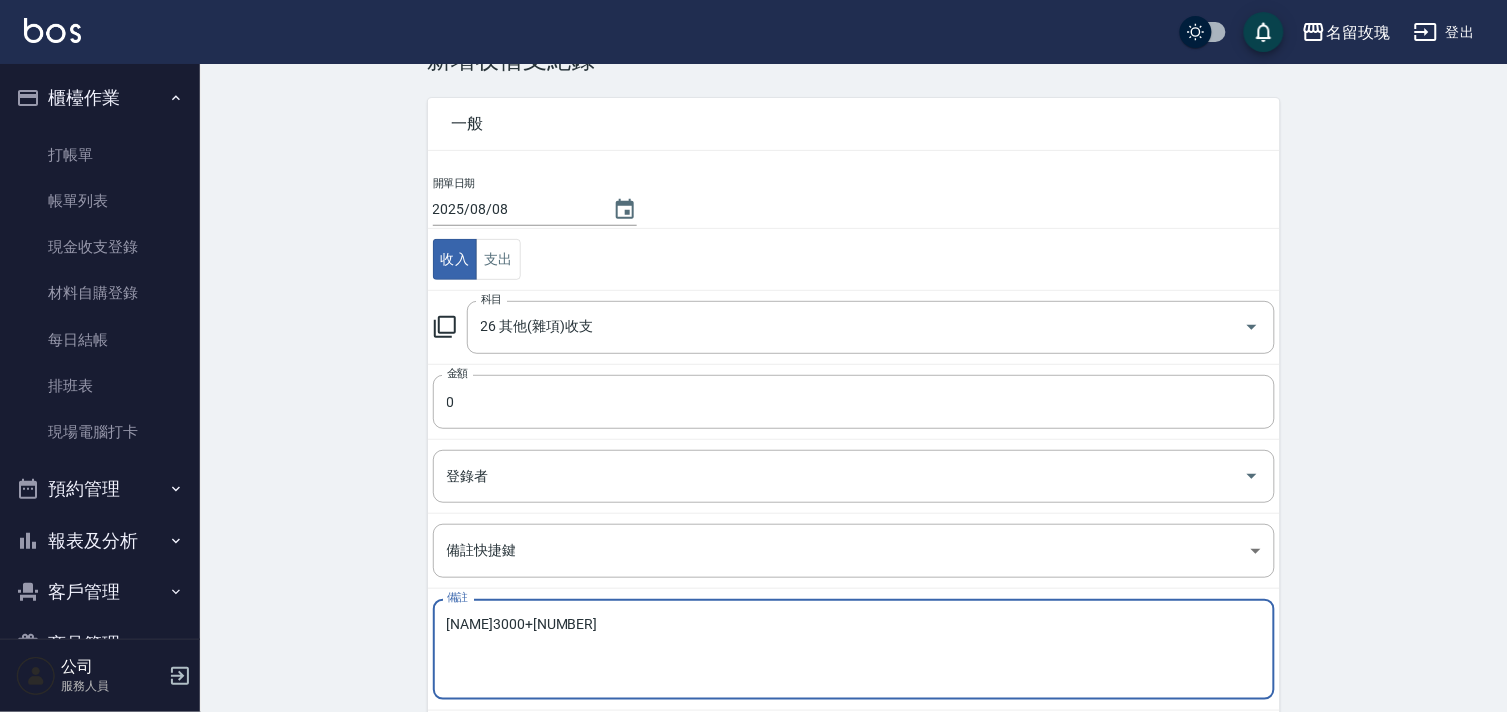 scroll, scrollTop: 171, scrollLeft: 0, axis: vertical 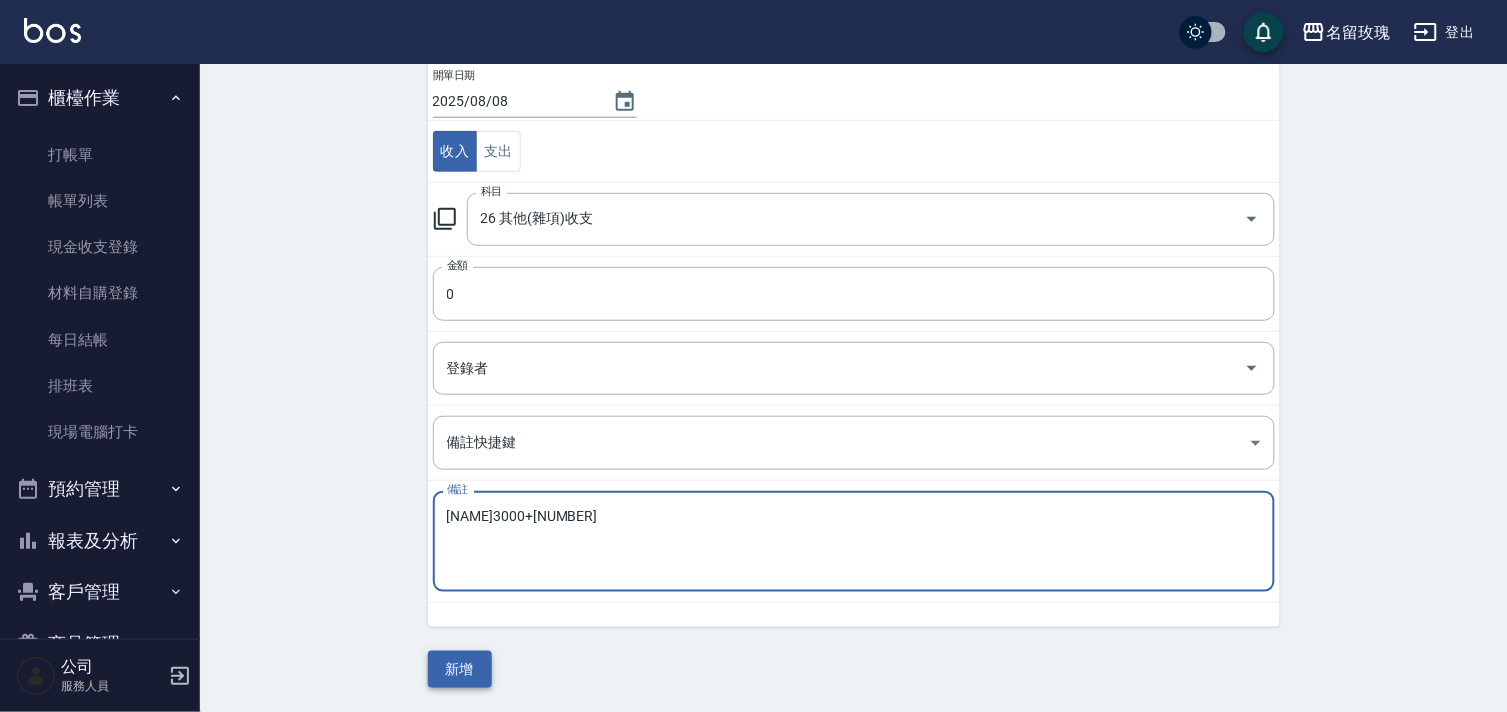 type on "[NAME]3000+[NUMBER]" 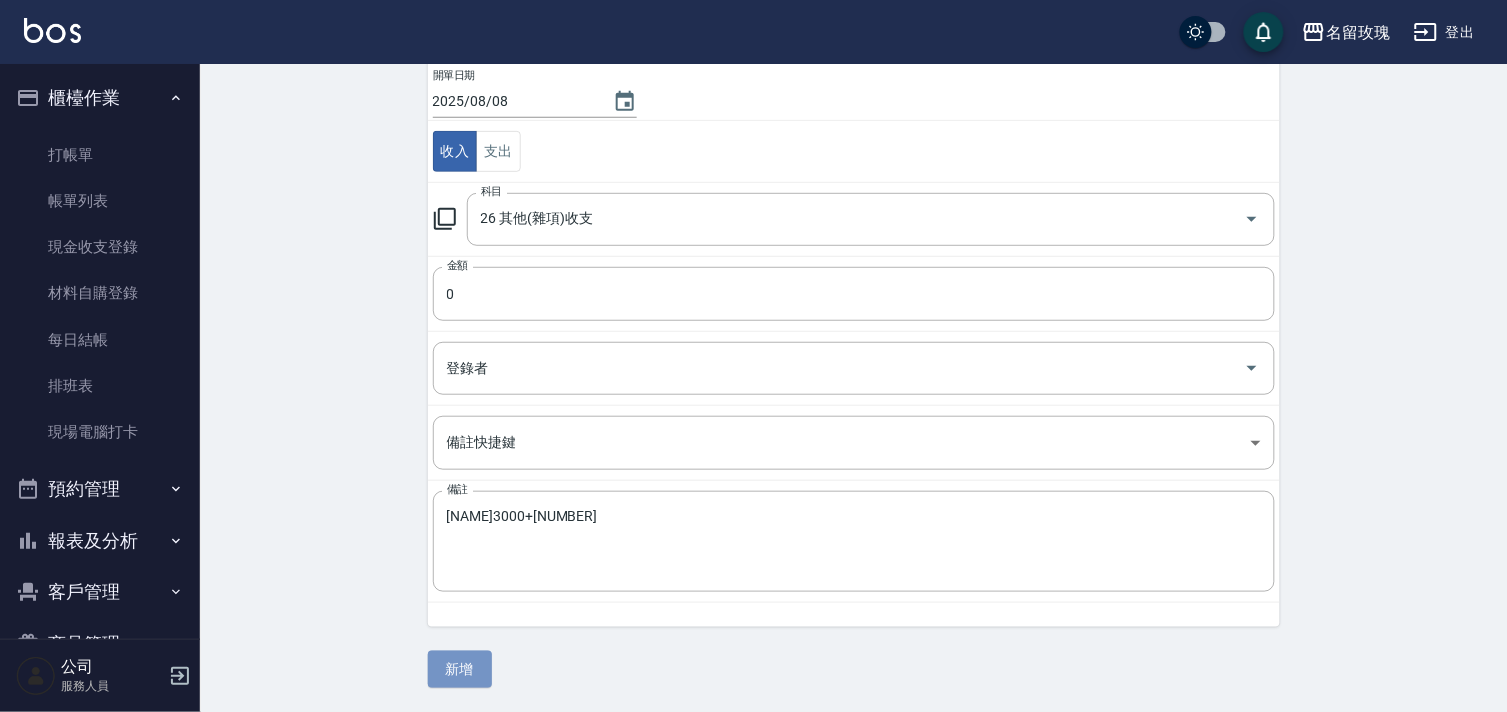 click on "新增" at bounding box center (460, 669) 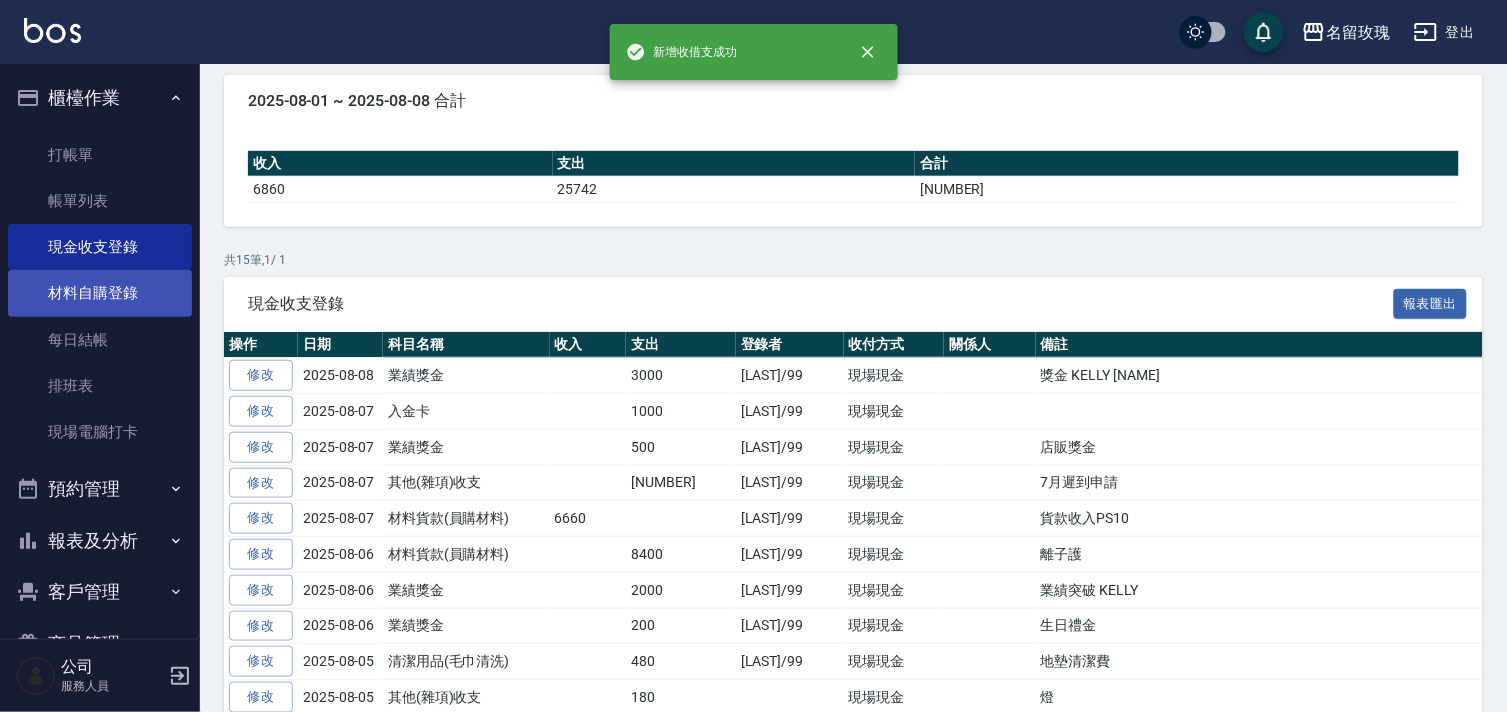 scroll, scrollTop: 0, scrollLeft: 0, axis: both 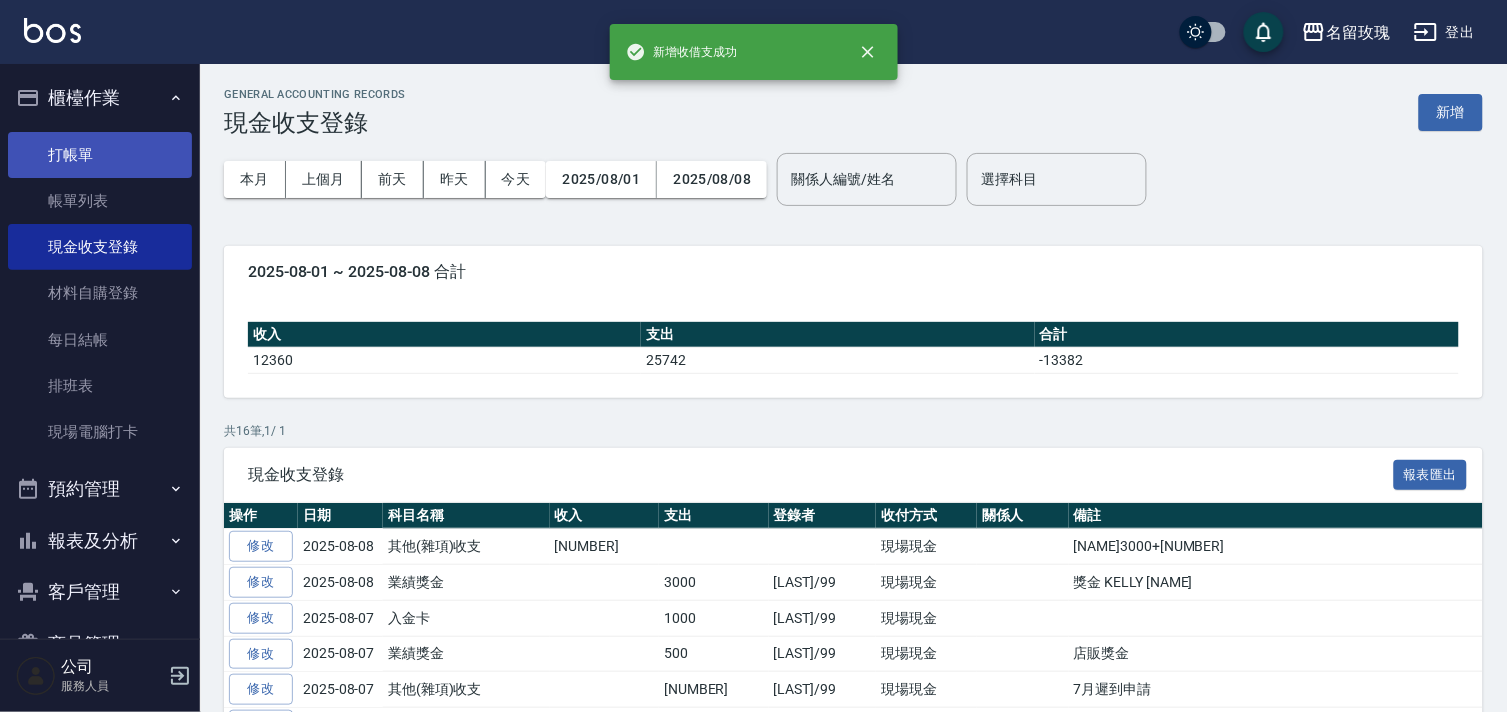 click on "打帳單" at bounding box center [100, 155] 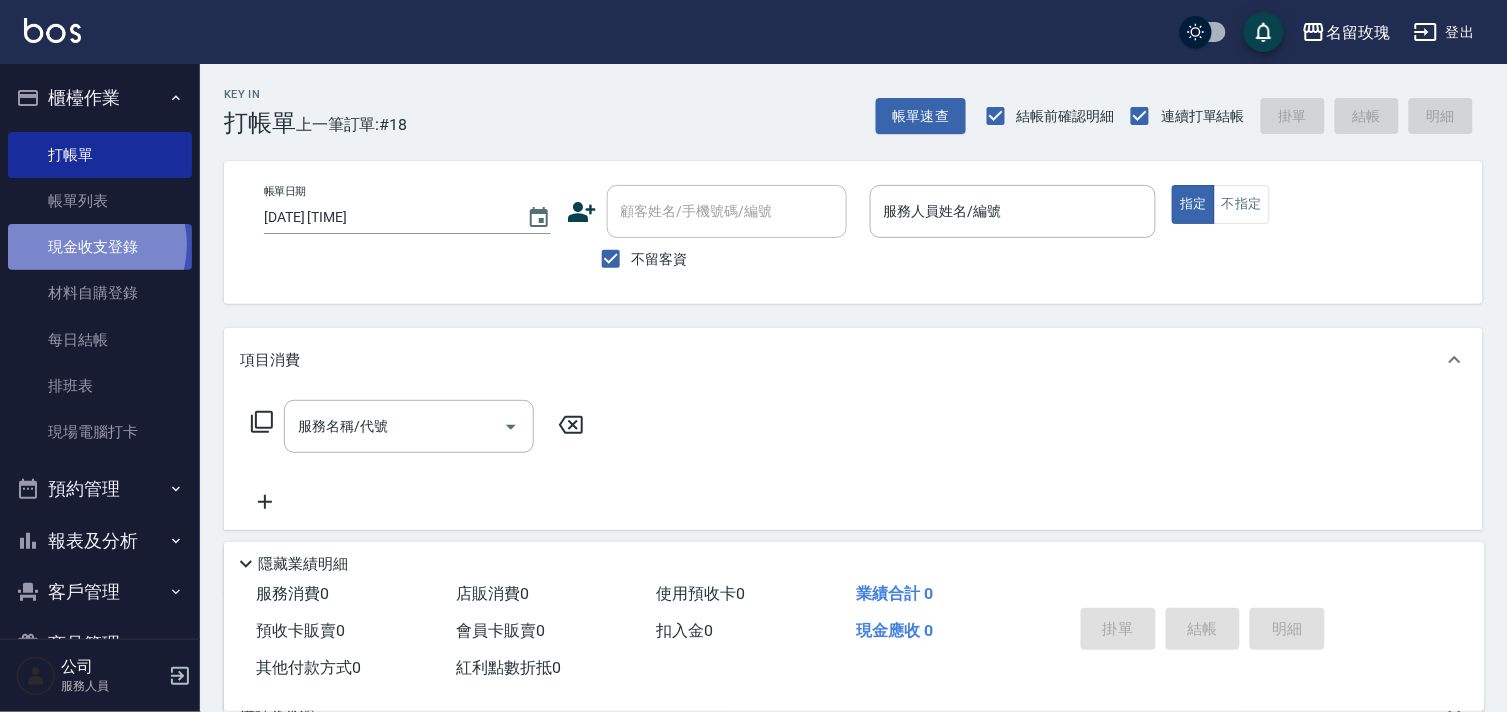 click on "現金收支登錄" at bounding box center [100, 247] 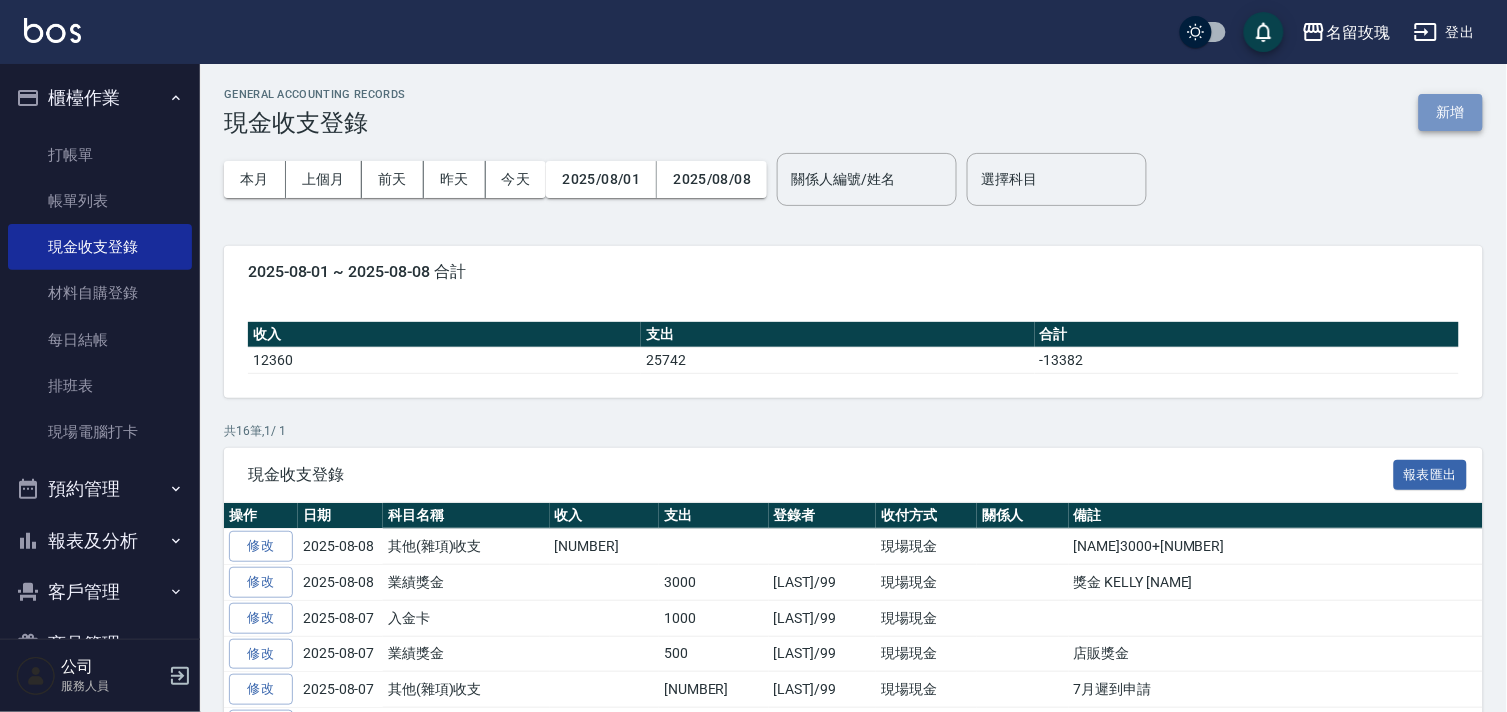 click on "新增" at bounding box center (1451, 112) 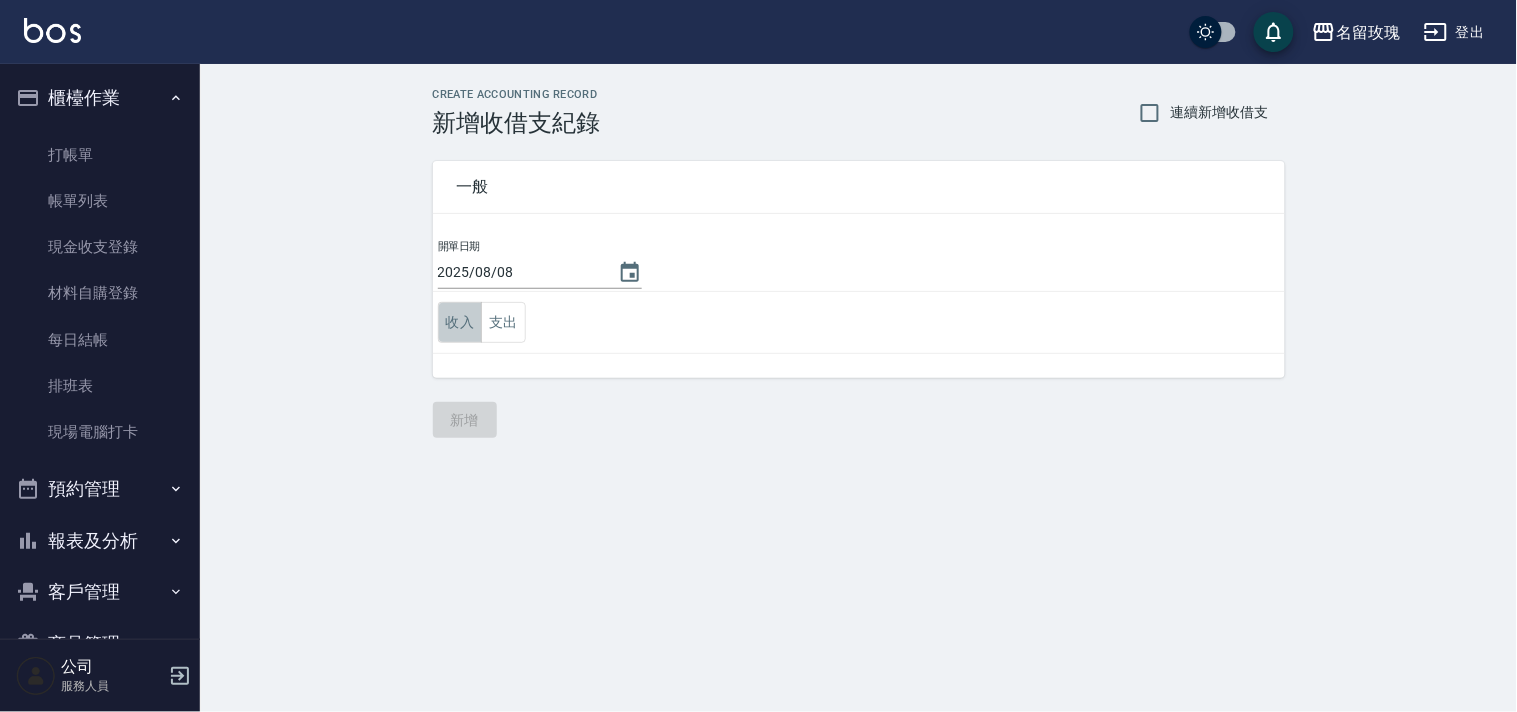 click on "收入" at bounding box center [460, 322] 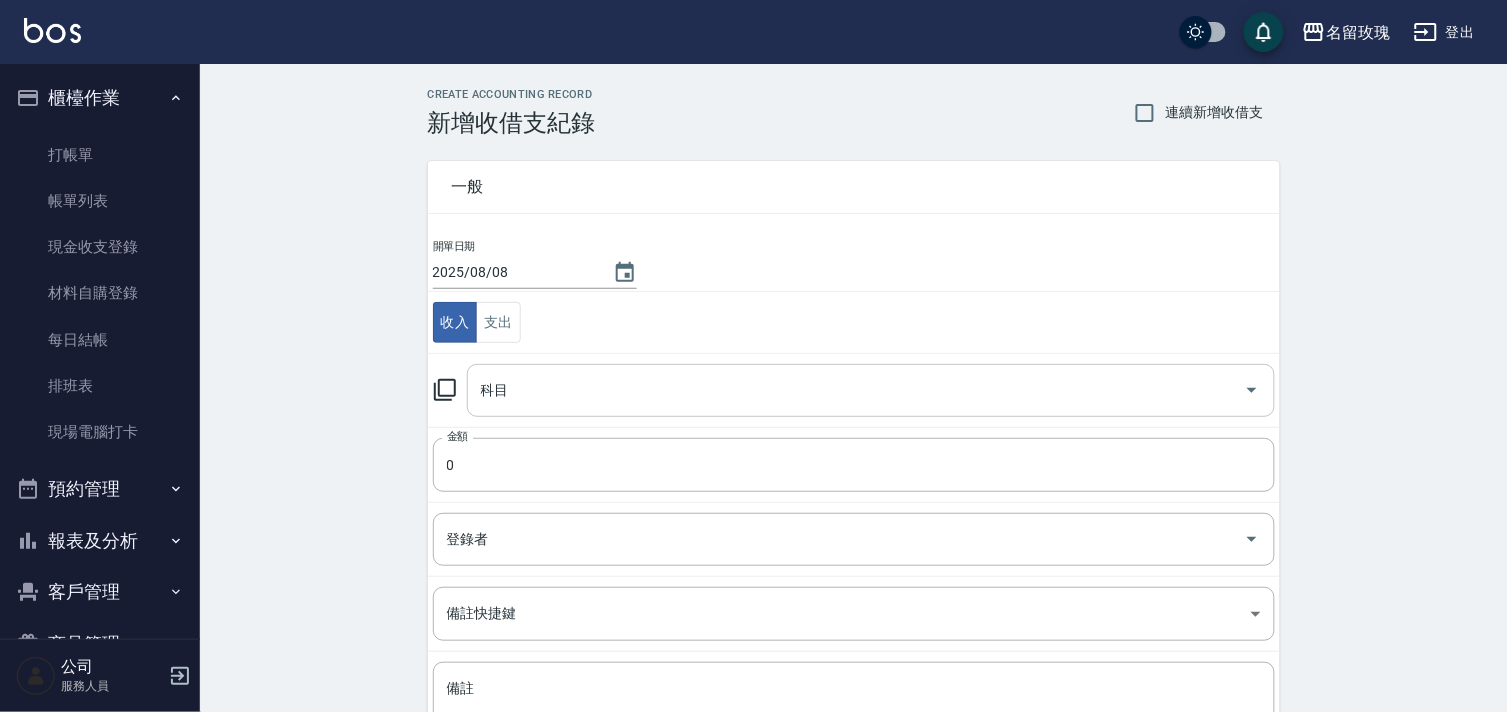 click on "科目" at bounding box center [856, 390] 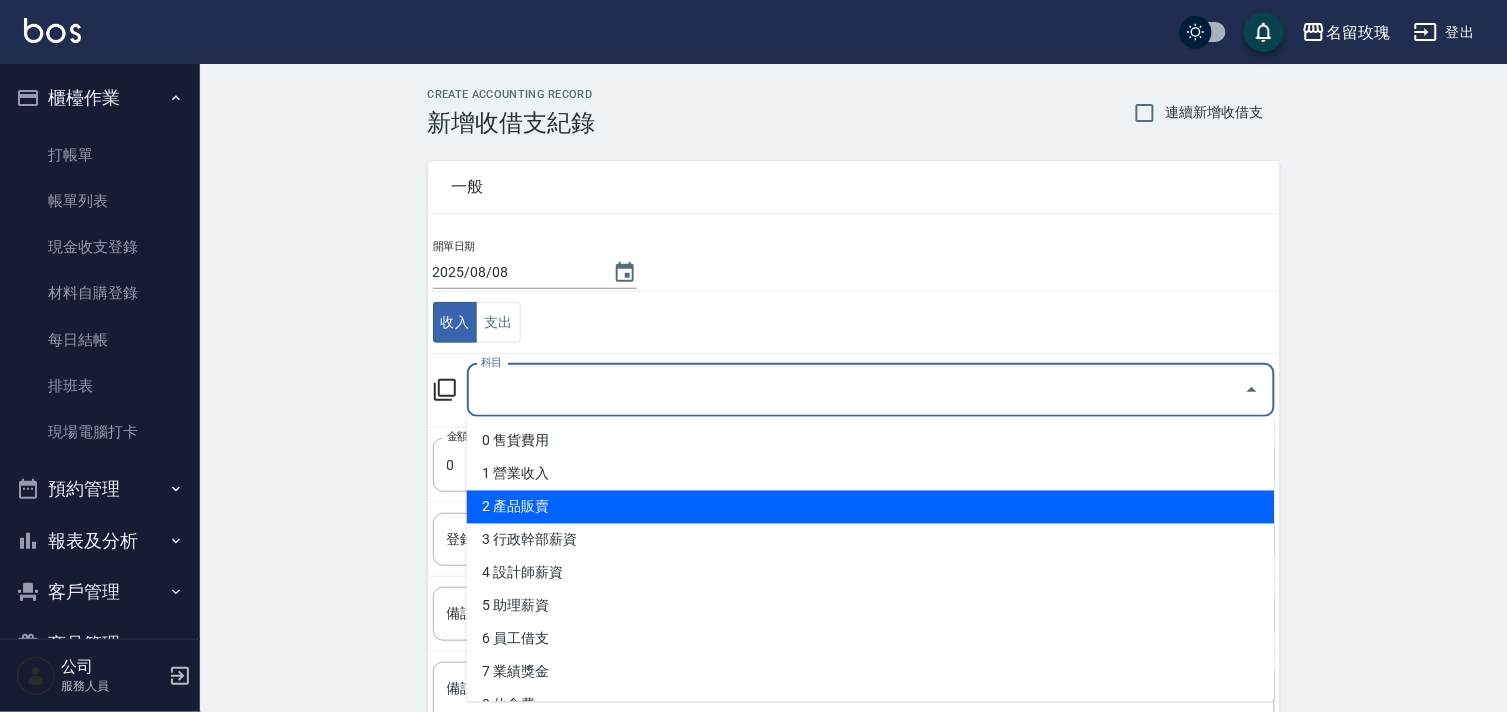 click on "2 產品販賣" at bounding box center [871, 507] 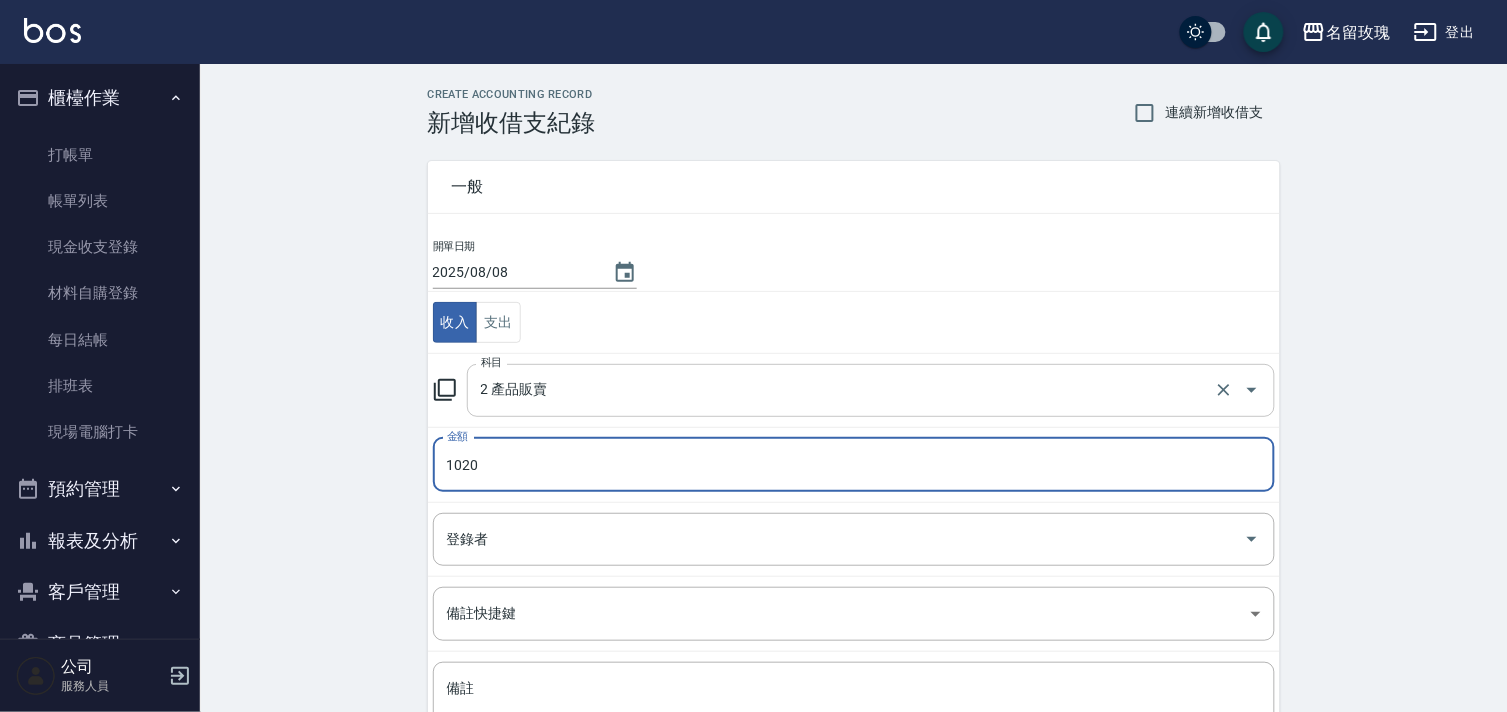 type on "1020" 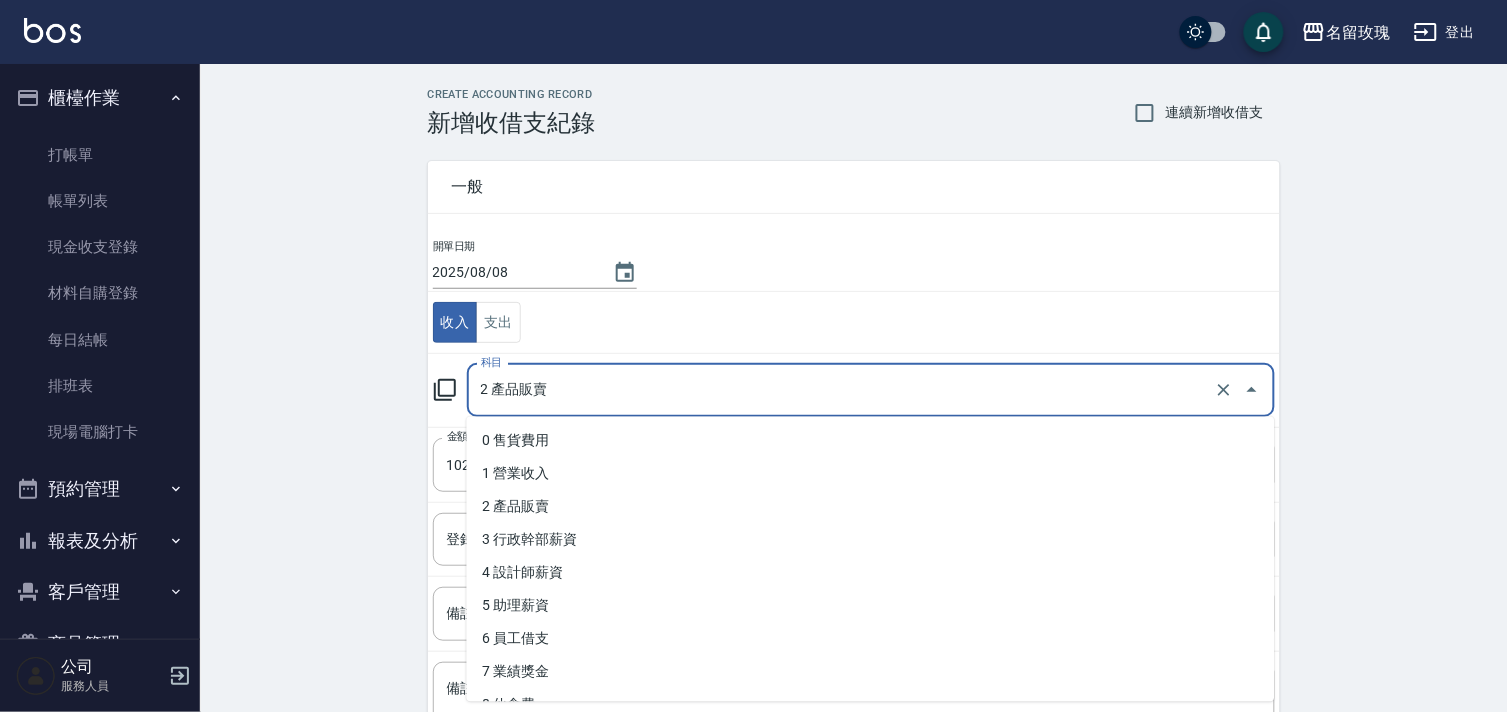 click on "2 產品販賣" at bounding box center (843, 390) 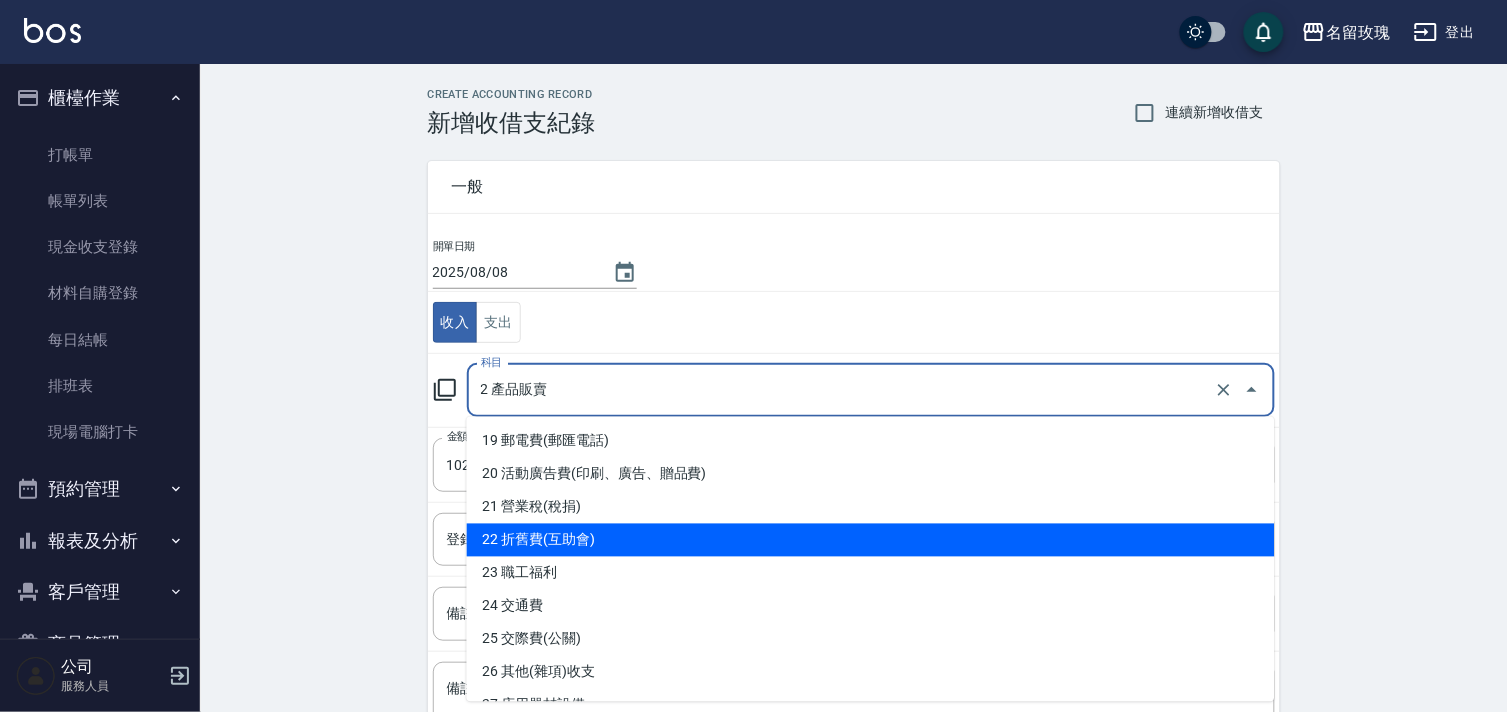 scroll, scrollTop: 666, scrollLeft: 0, axis: vertical 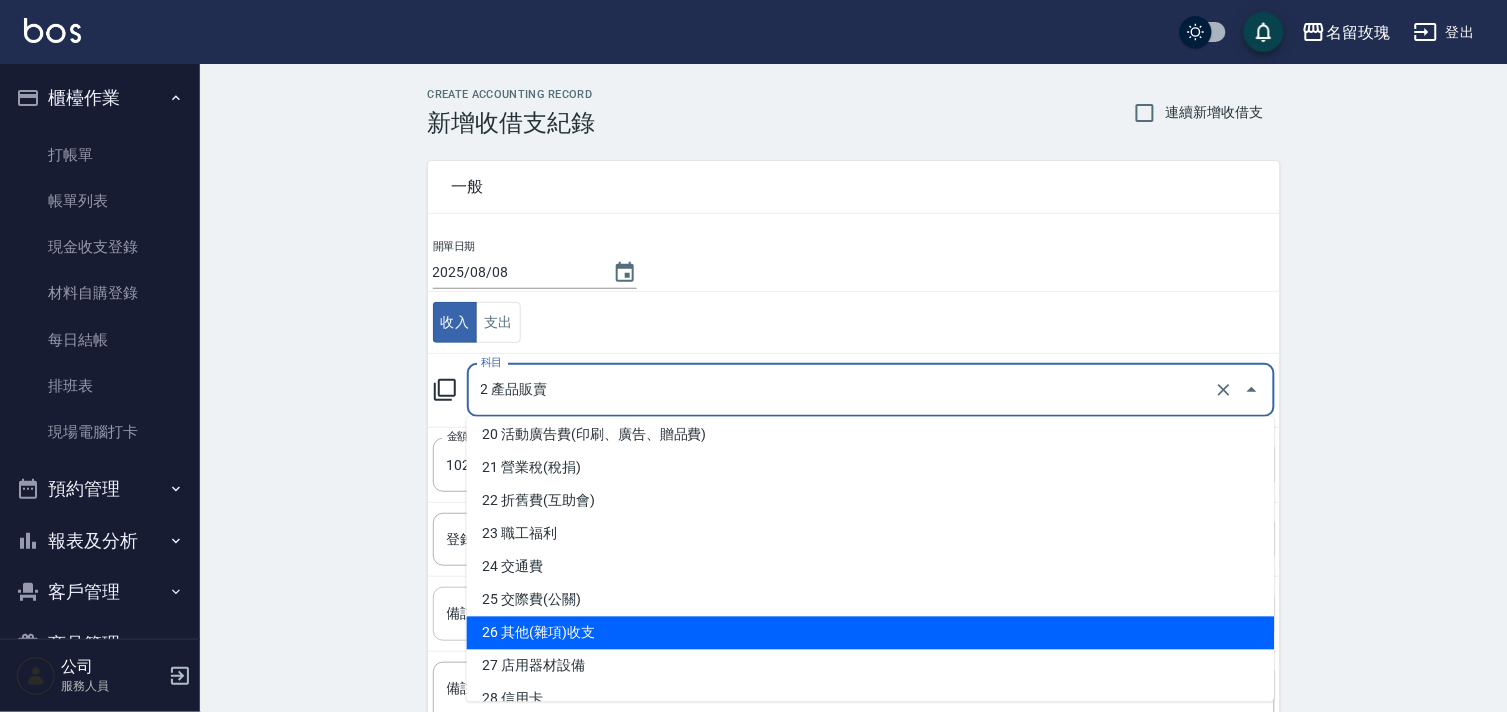 click on "26 其他(雜項)收支" at bounding box center (871, 633) 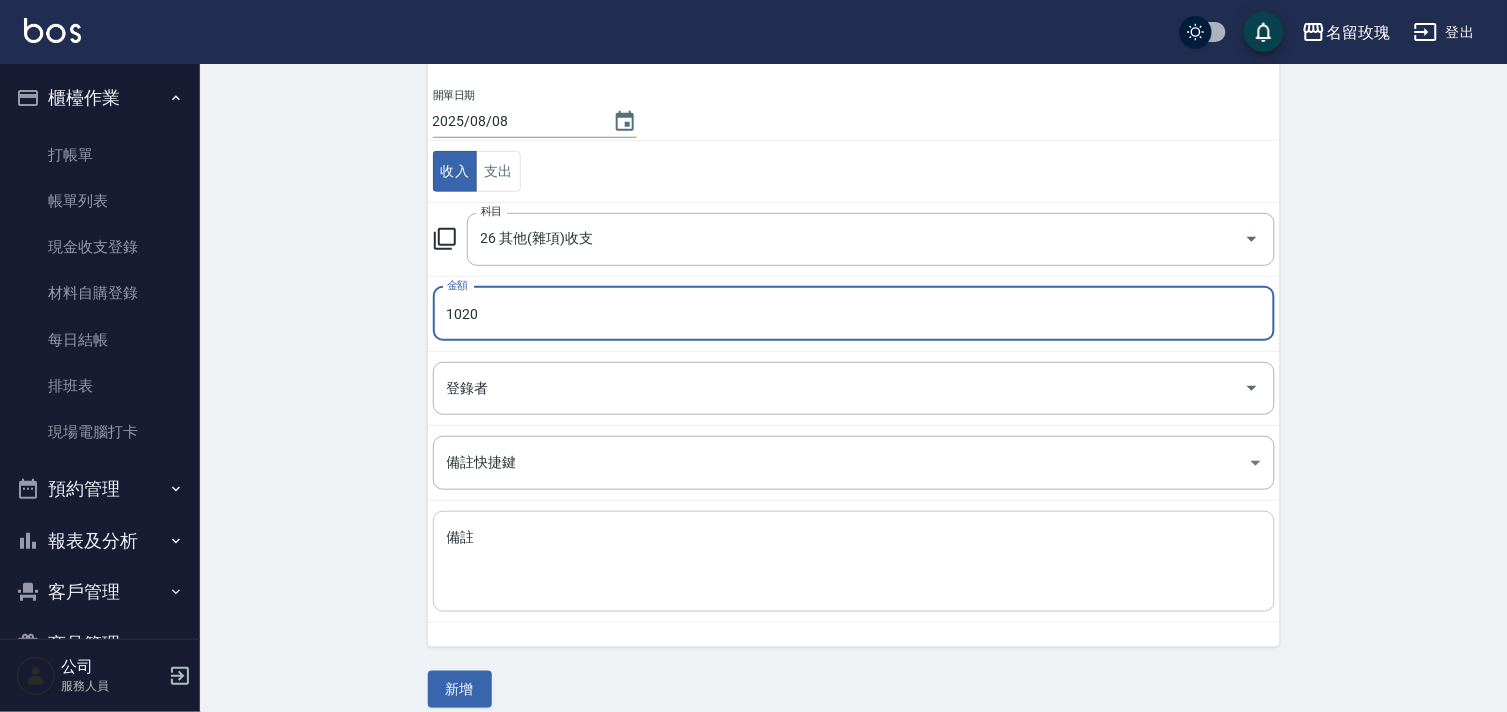 scroll, scrollTop: 171, scrollLeft: 0, axis: vertical 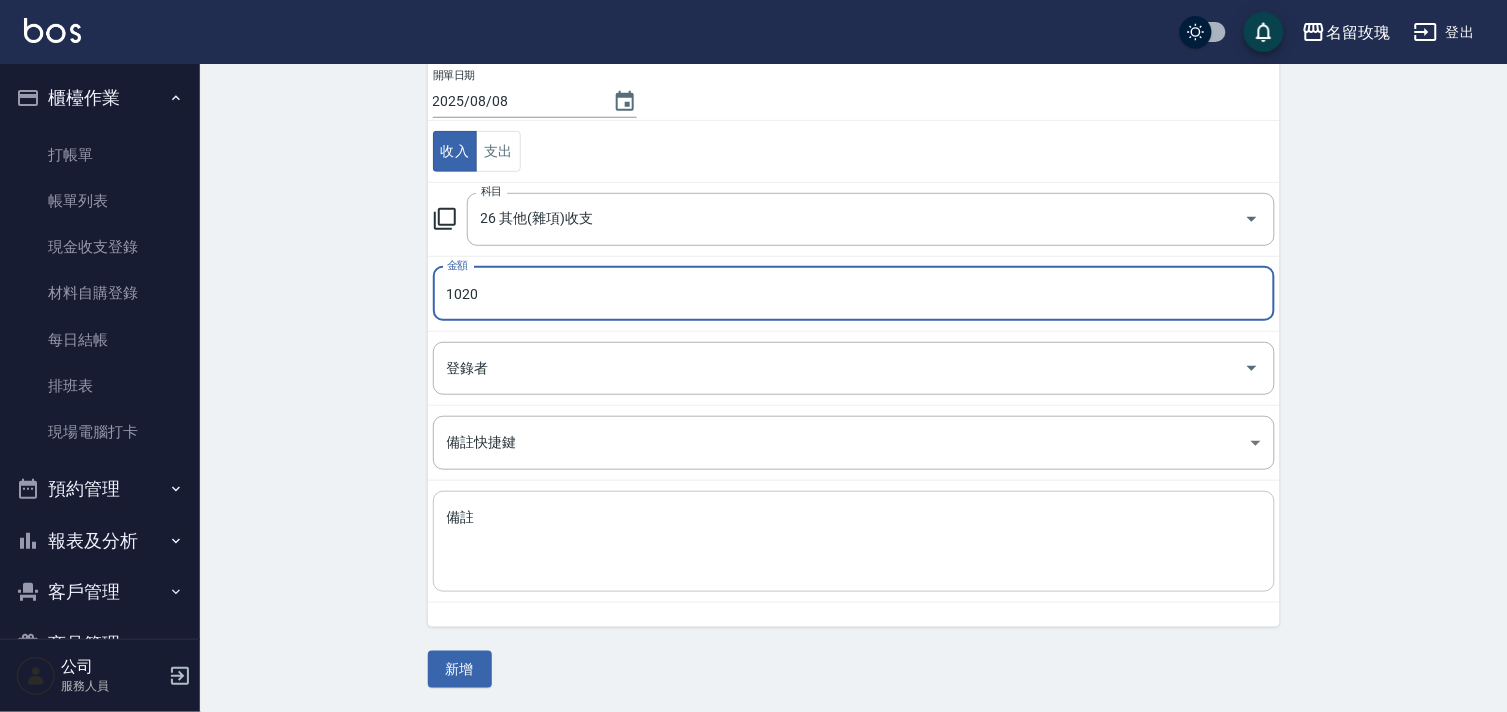 click on "備註" at bounding box center [854, 542] 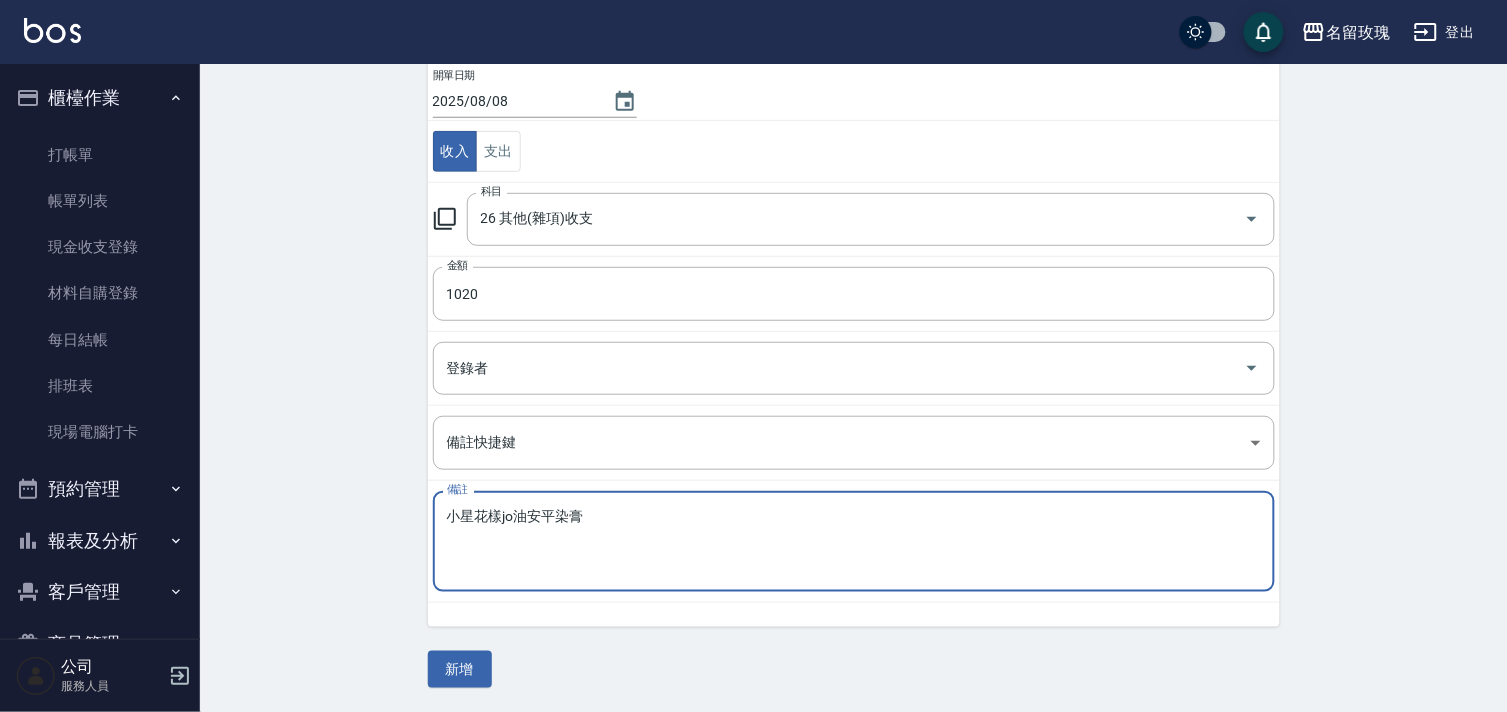 click on "小星花樣jo油安平染膏 x 備註" at bounding box center [854, 541] 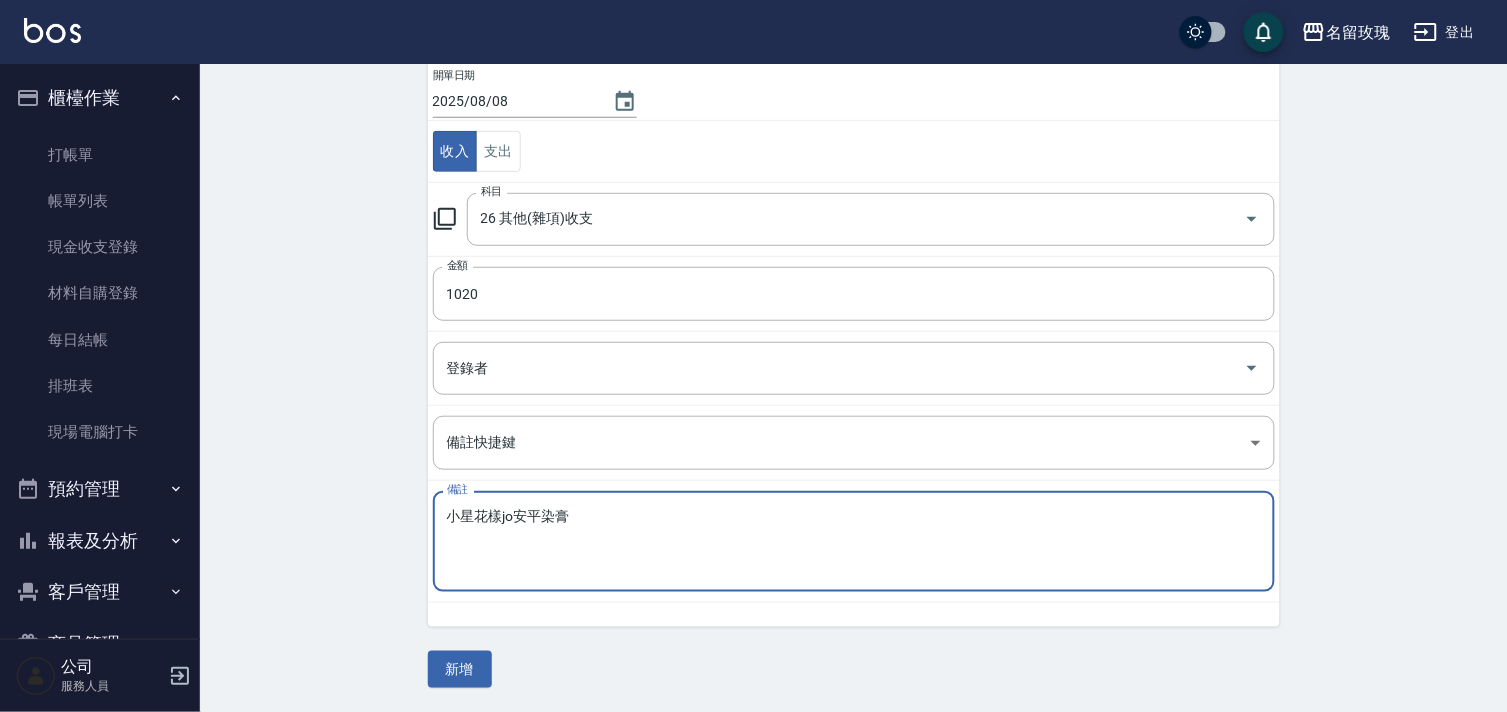 click on "小星花樣jo安平染膏" at bounding box center [854, 542] 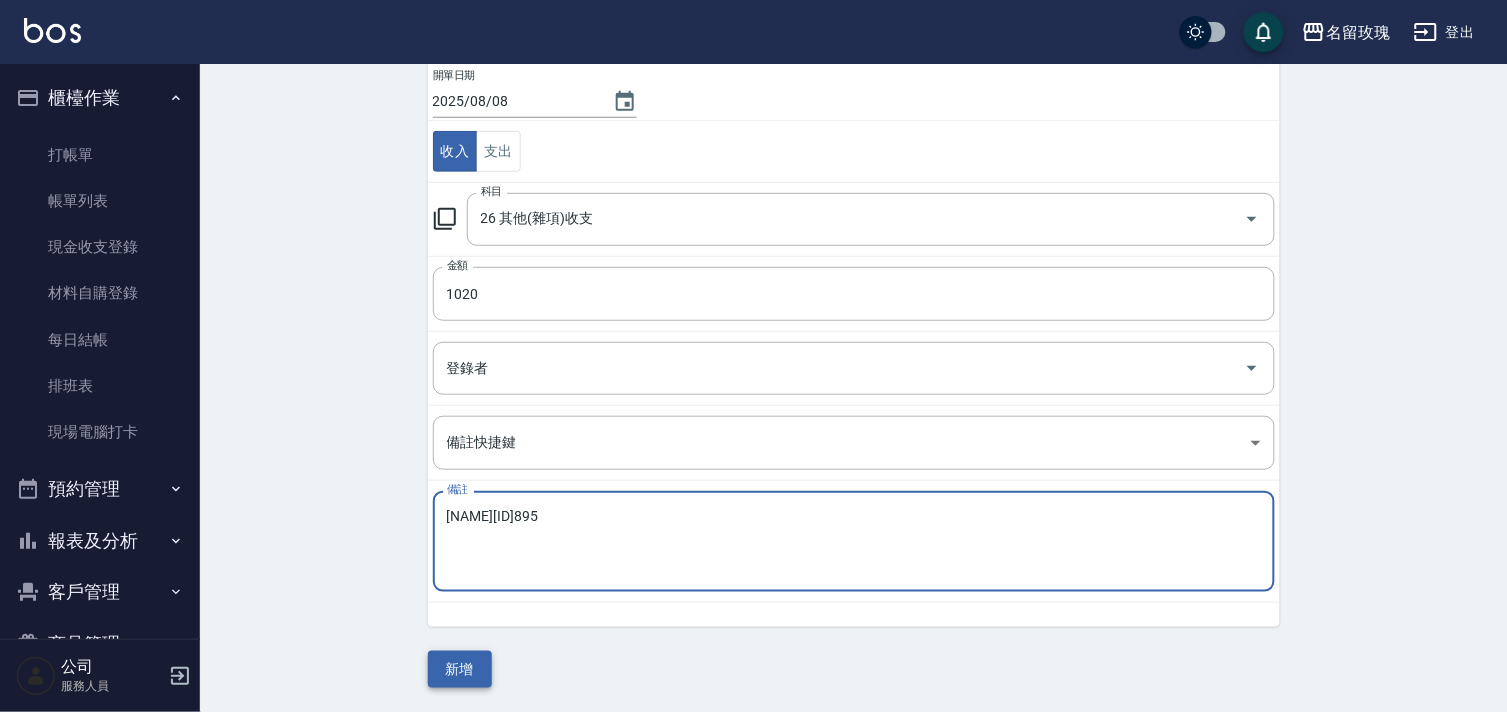 type on "[NAME][ID]895" 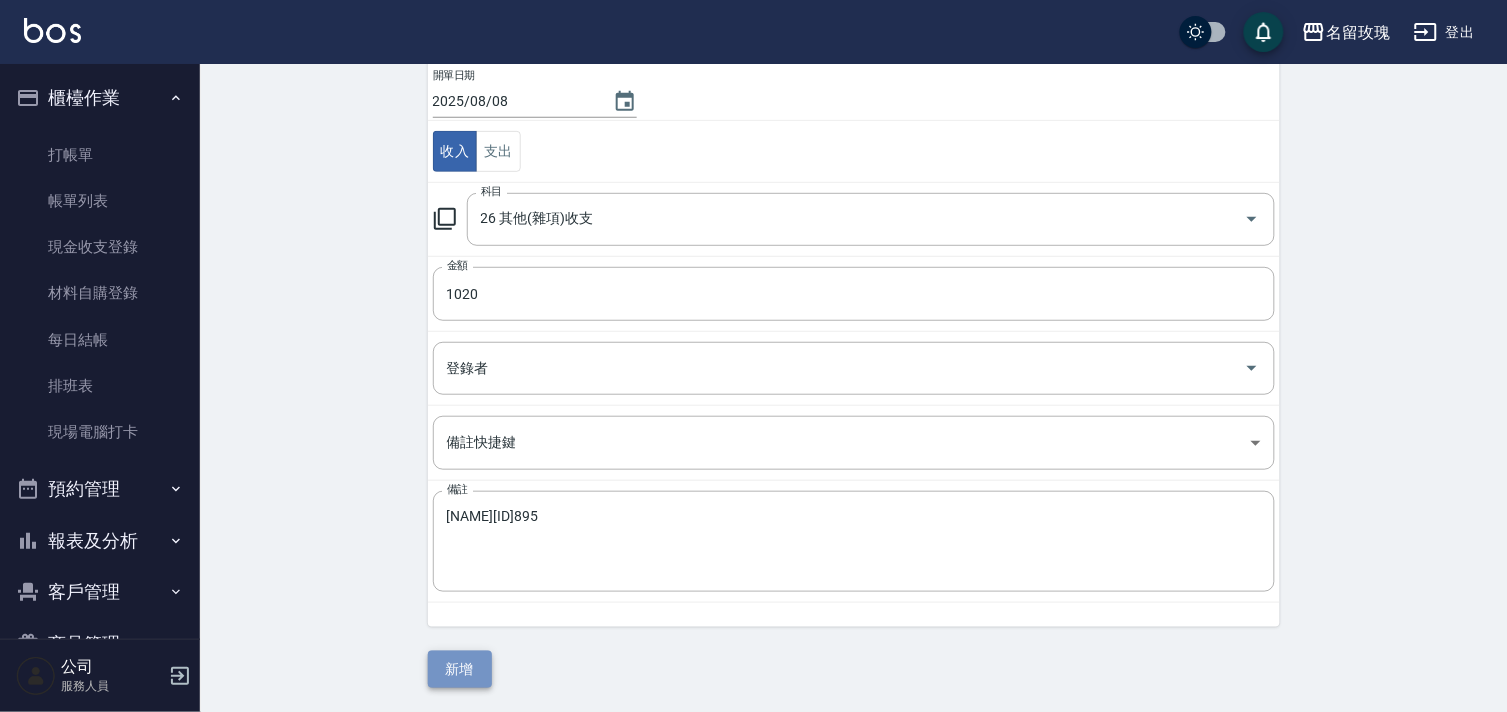 click on "新增" at bounding box center [460, 669] 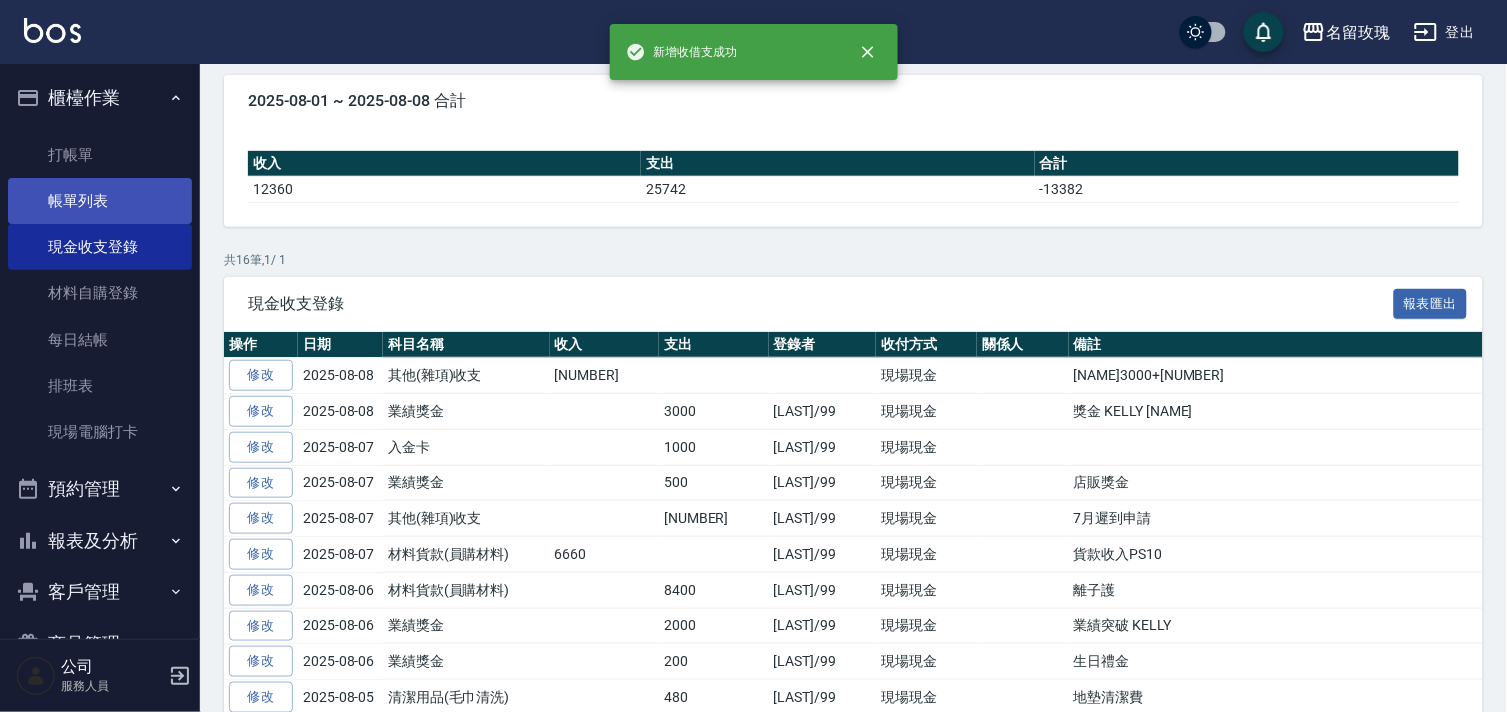 scroll, scrollTop: 0, scrollLeft: 0, axis: both 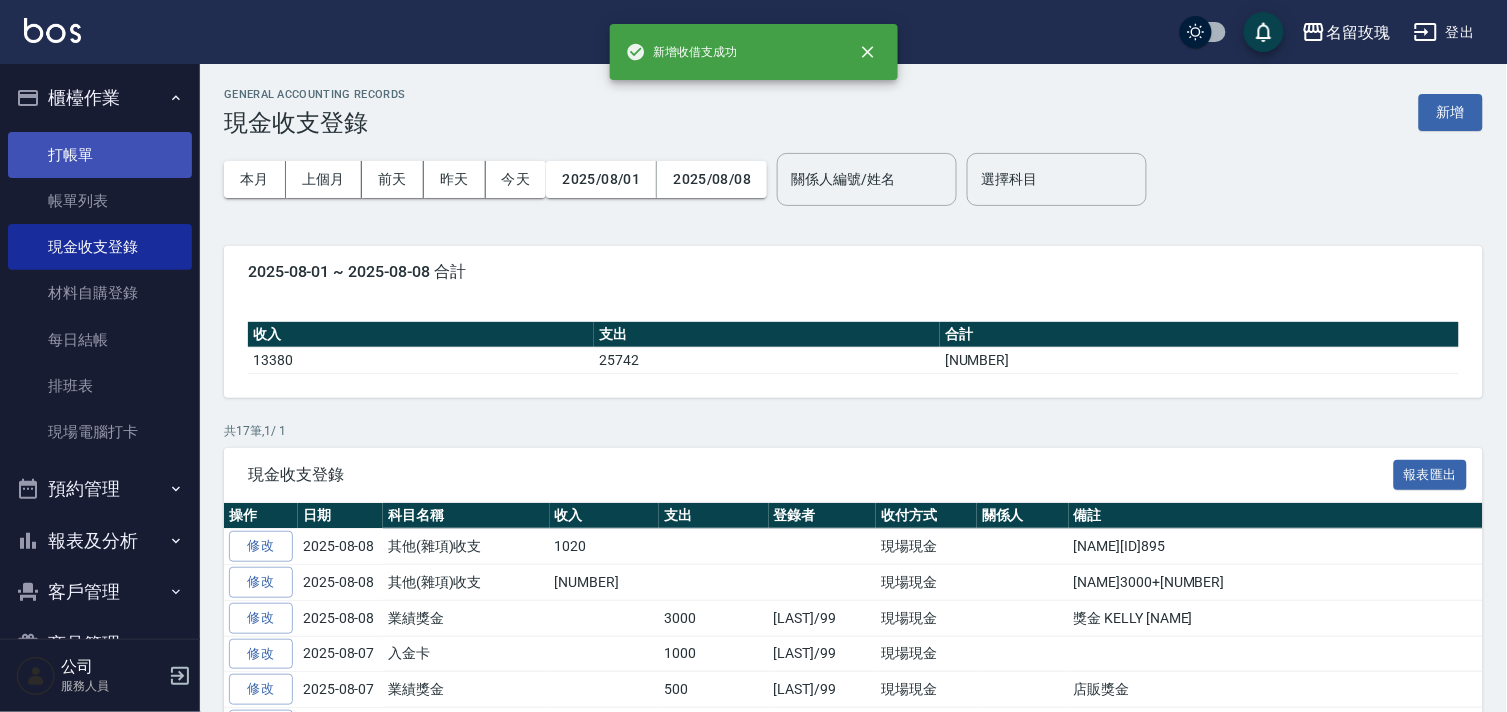 click on "打帳單" at bounding box center [100, 155] 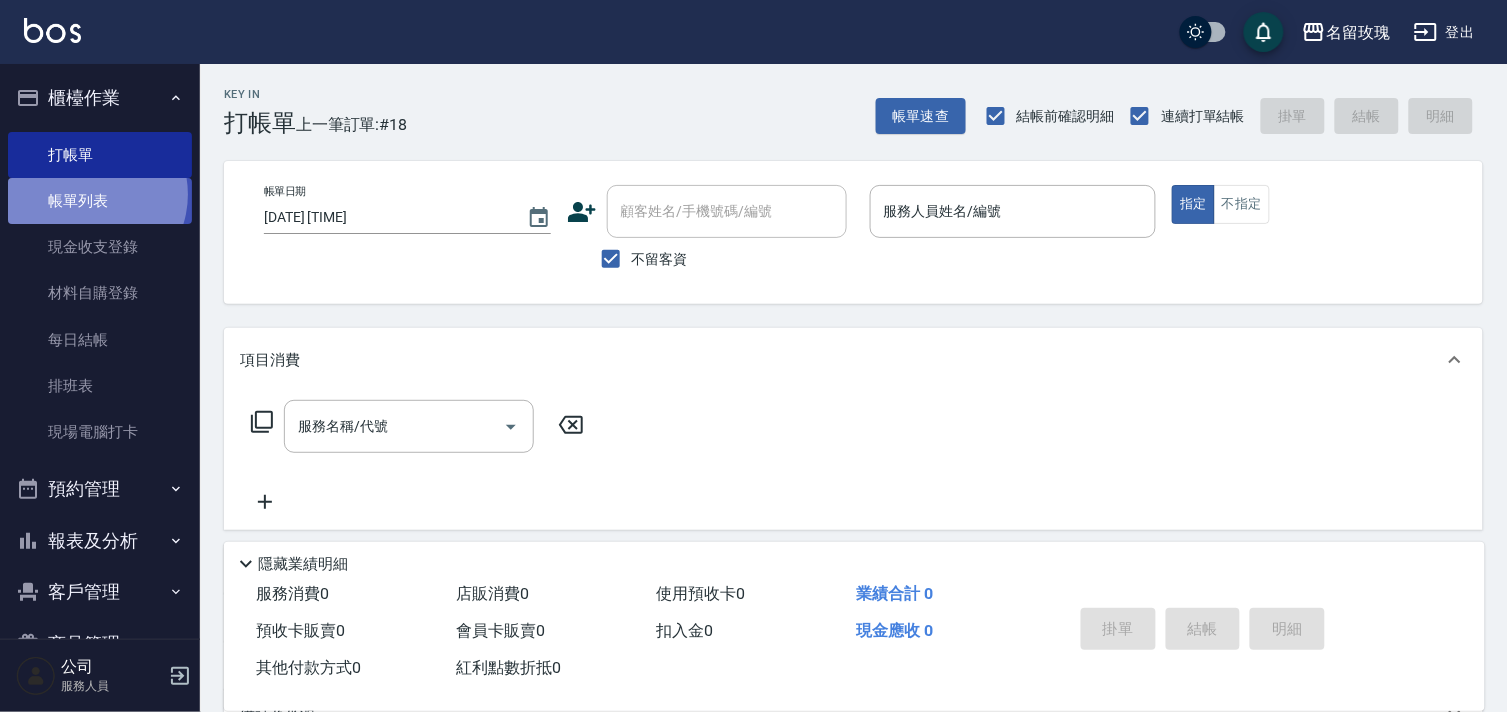 click on "帳單列表" at bounding box center (100, 201) 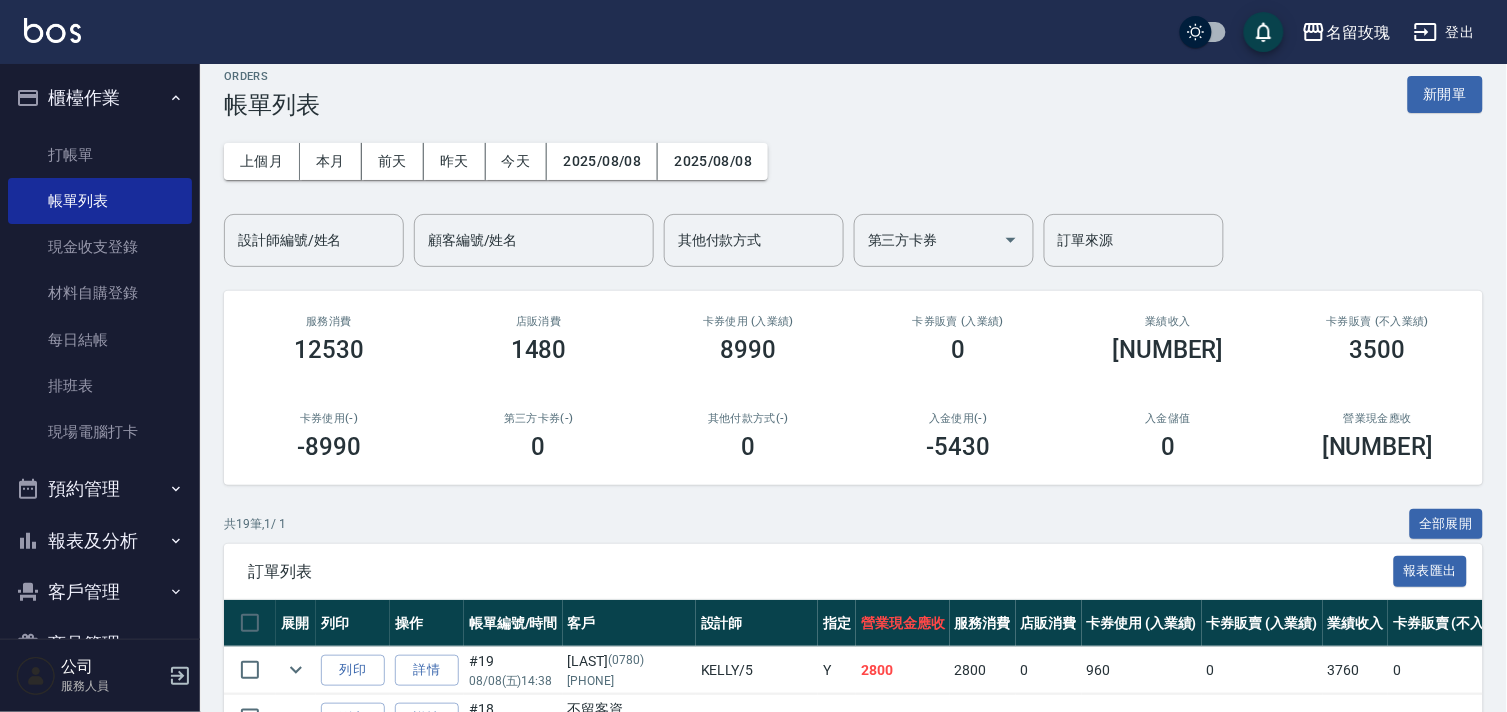 scroll, scrollTop: 444, scrollLeft: 0, axis: vertical 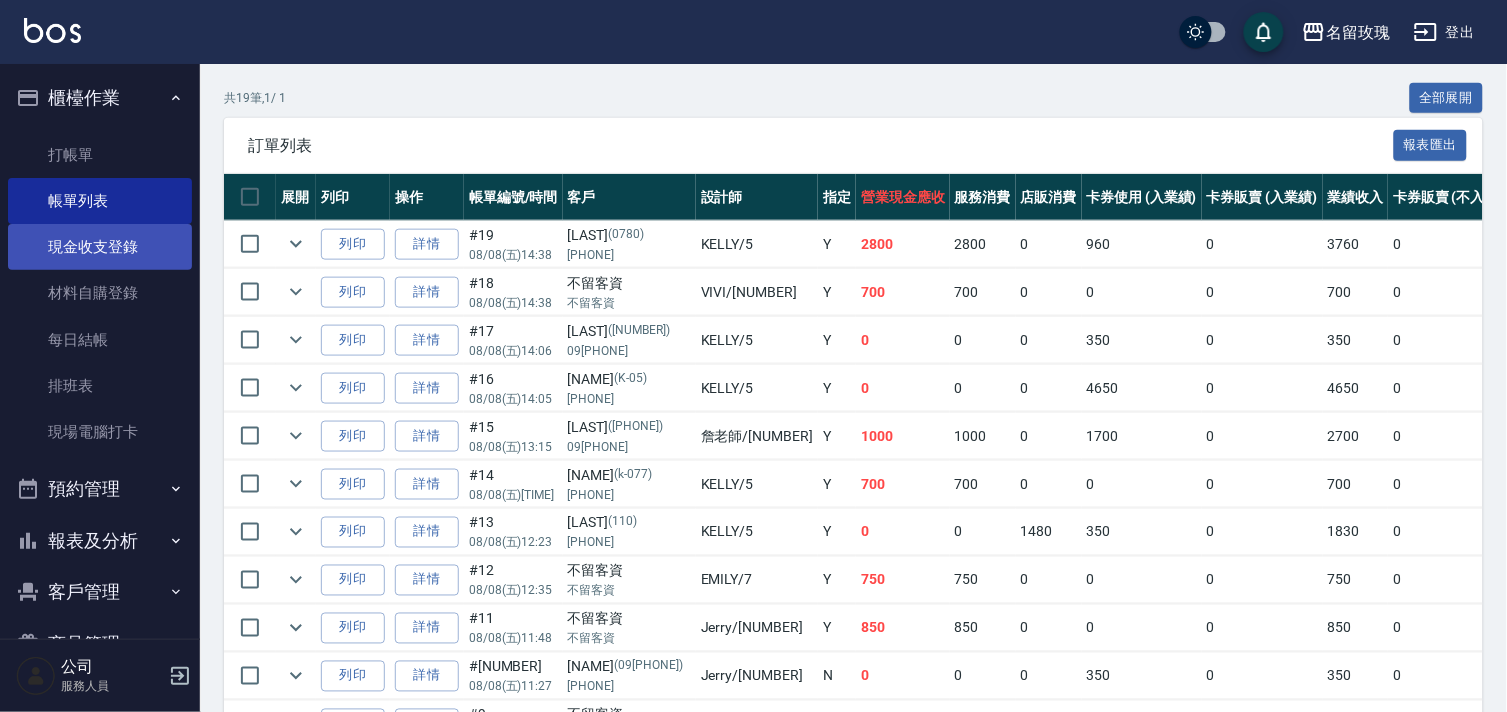 click on "現金收支登錄" at bounding box center (100, 247) 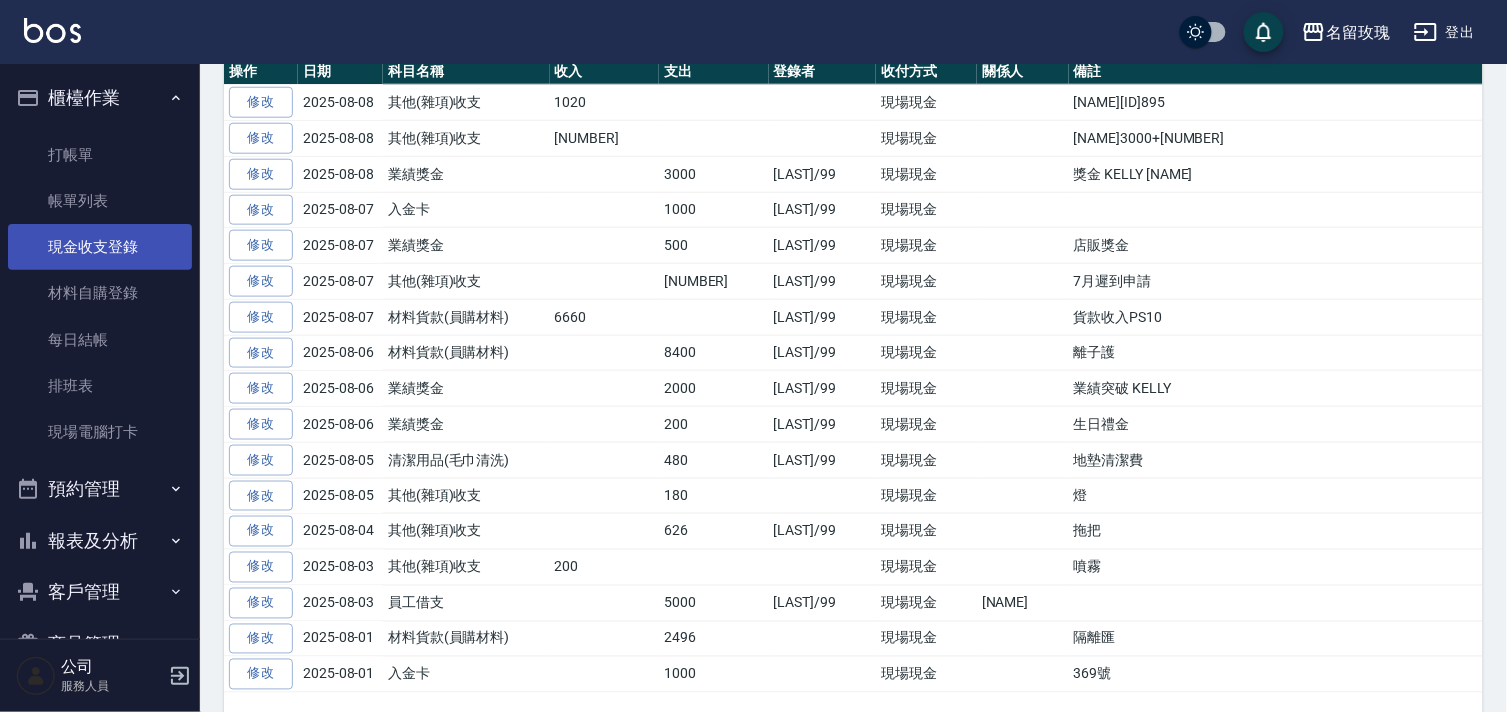 scroll, scrollTop: 0, scrollLeft: 0, axis: both 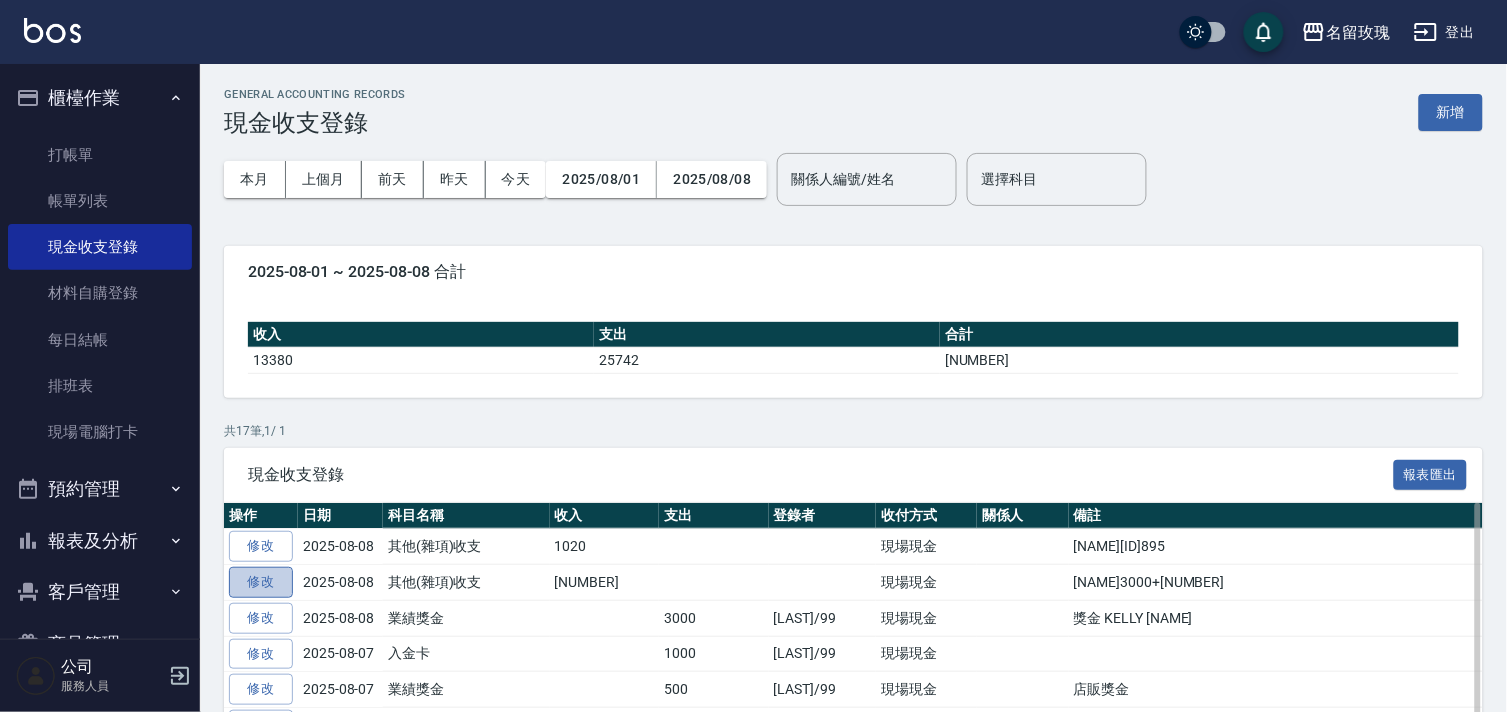 click on "修改" at bounding box center (261, 582) 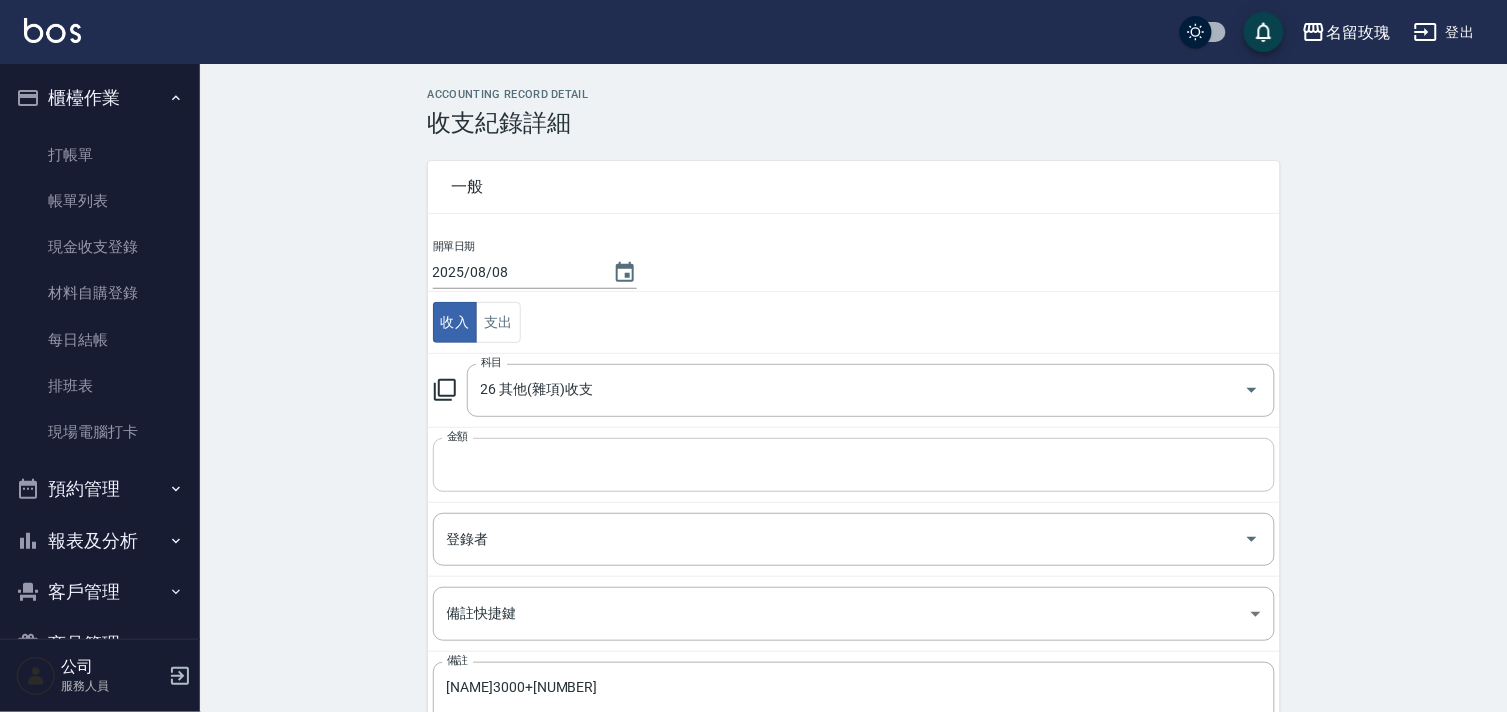 click on "[NUMBER]" at bounding box center (854, 465) 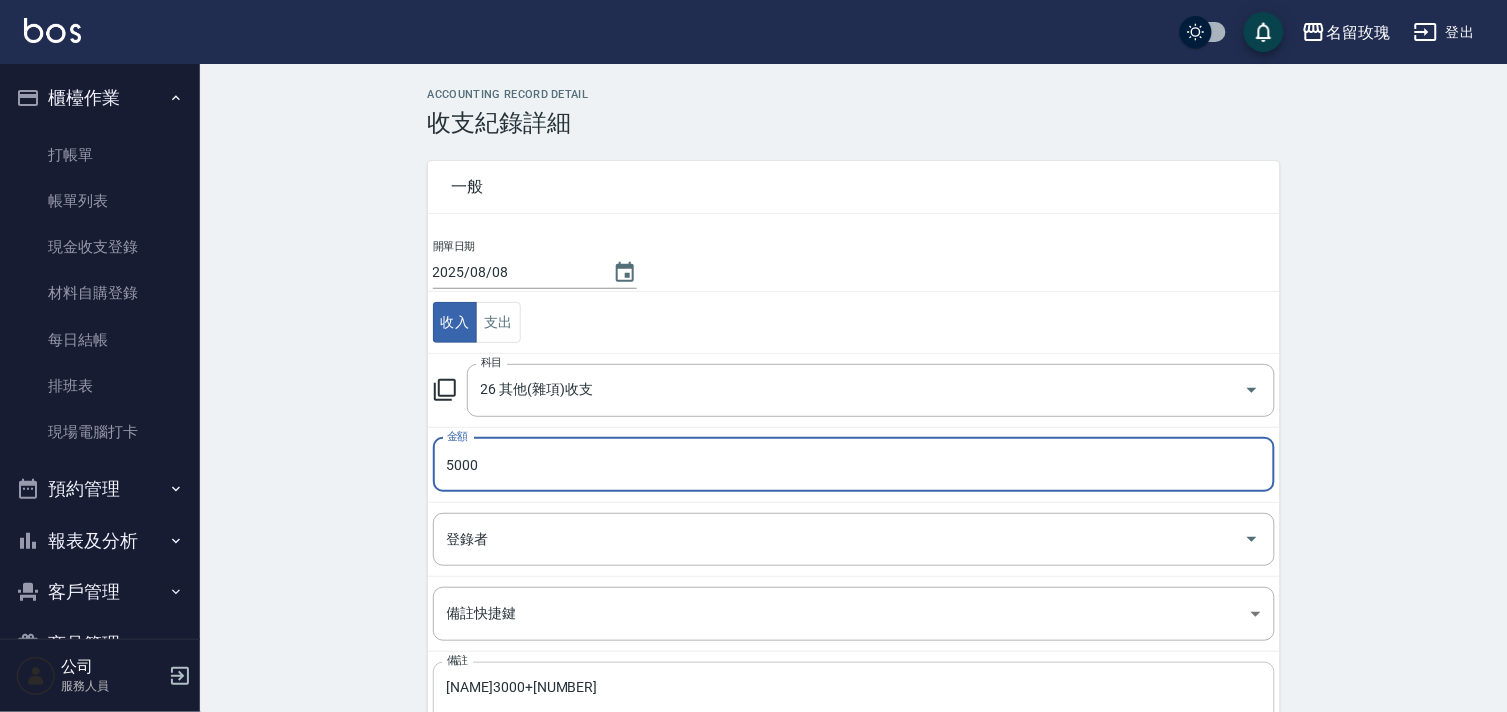 type on "5000" 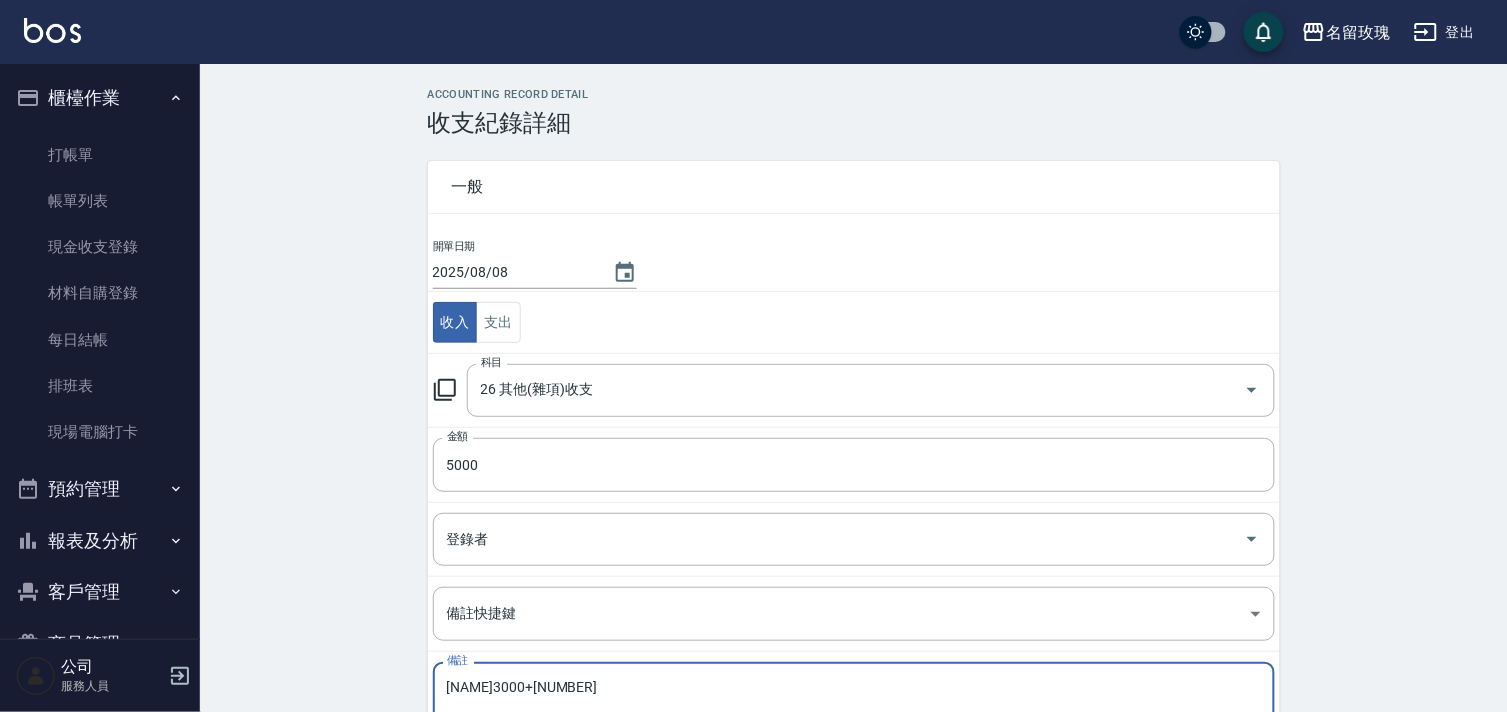 click on "[NAME]3000+[NUMBER]" at bounding box center (854, 713) 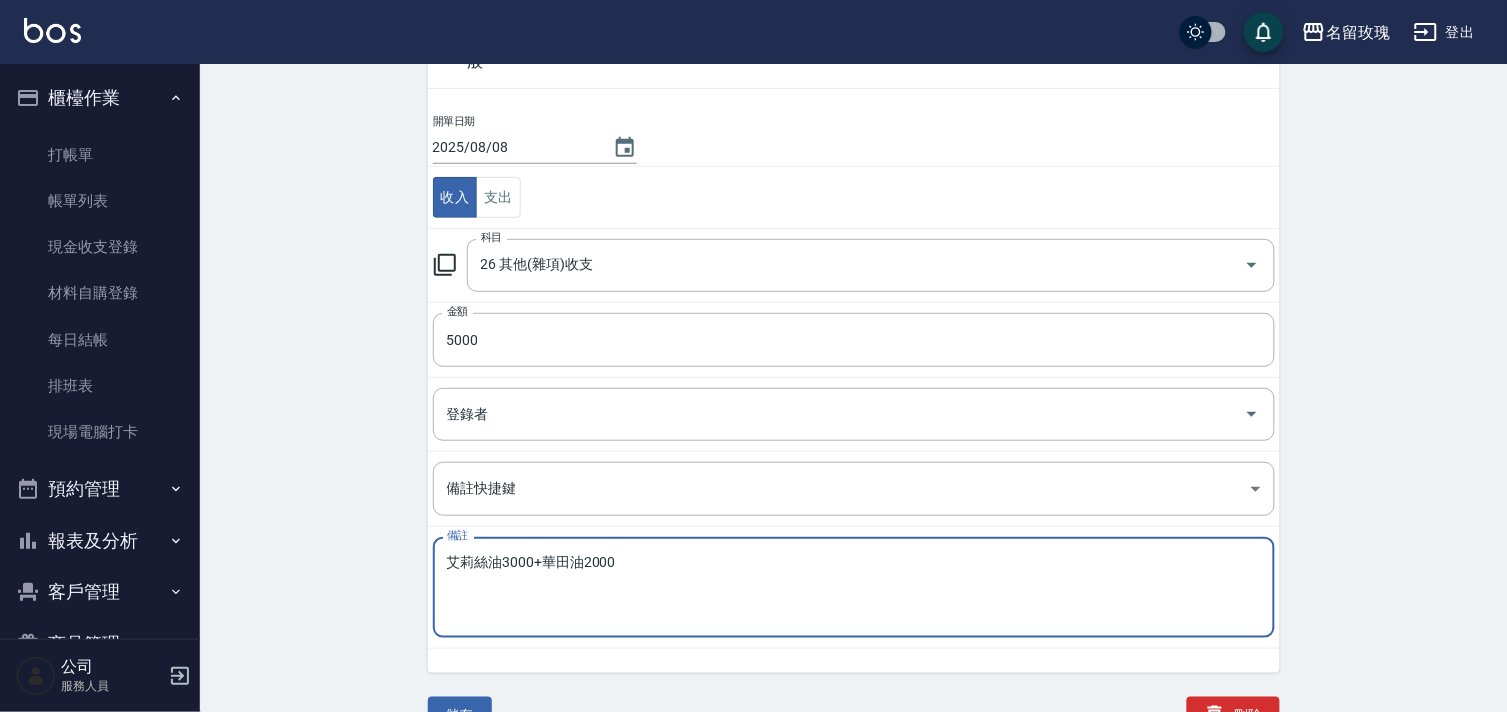 scroll, scrollTop: 147, scrollLeft: 0, axis: vertical 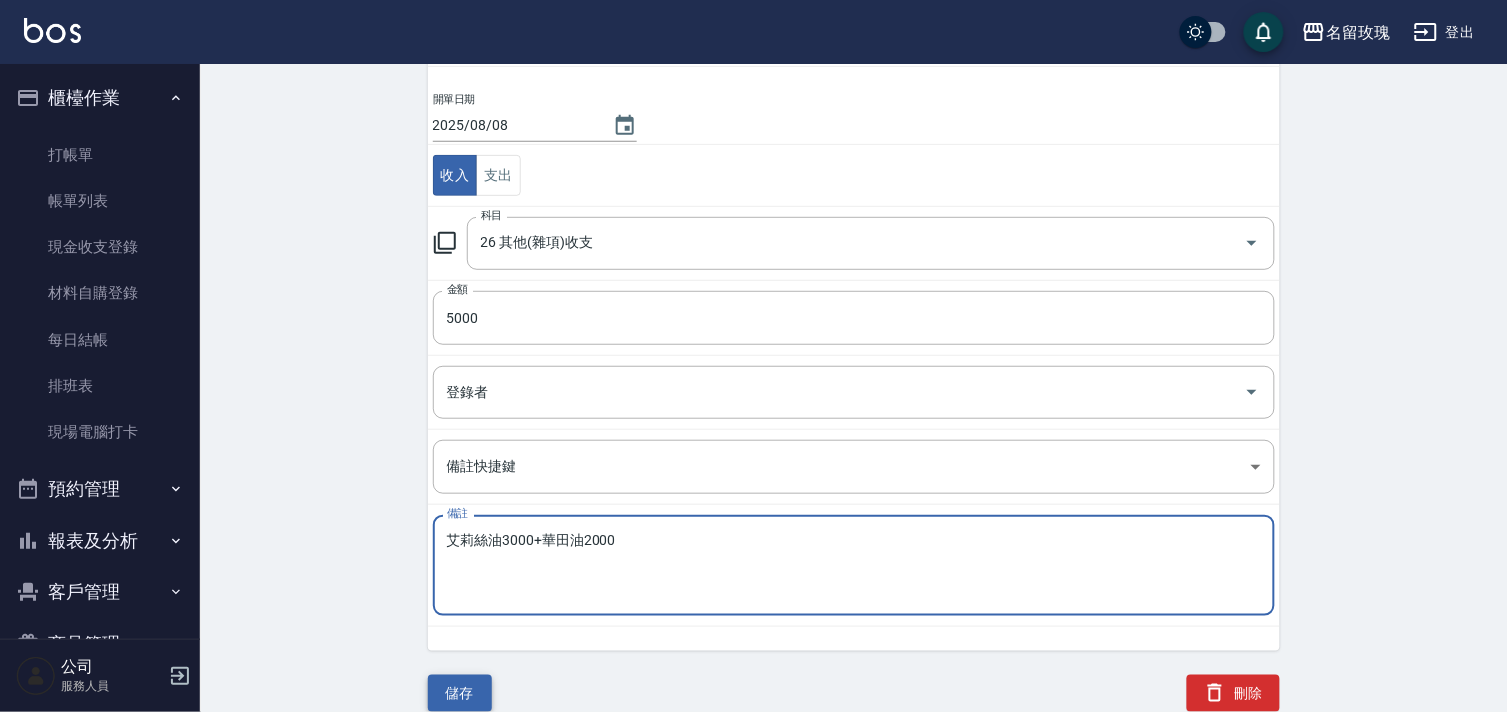 type on "艾莉絲油3000+華田油2000" 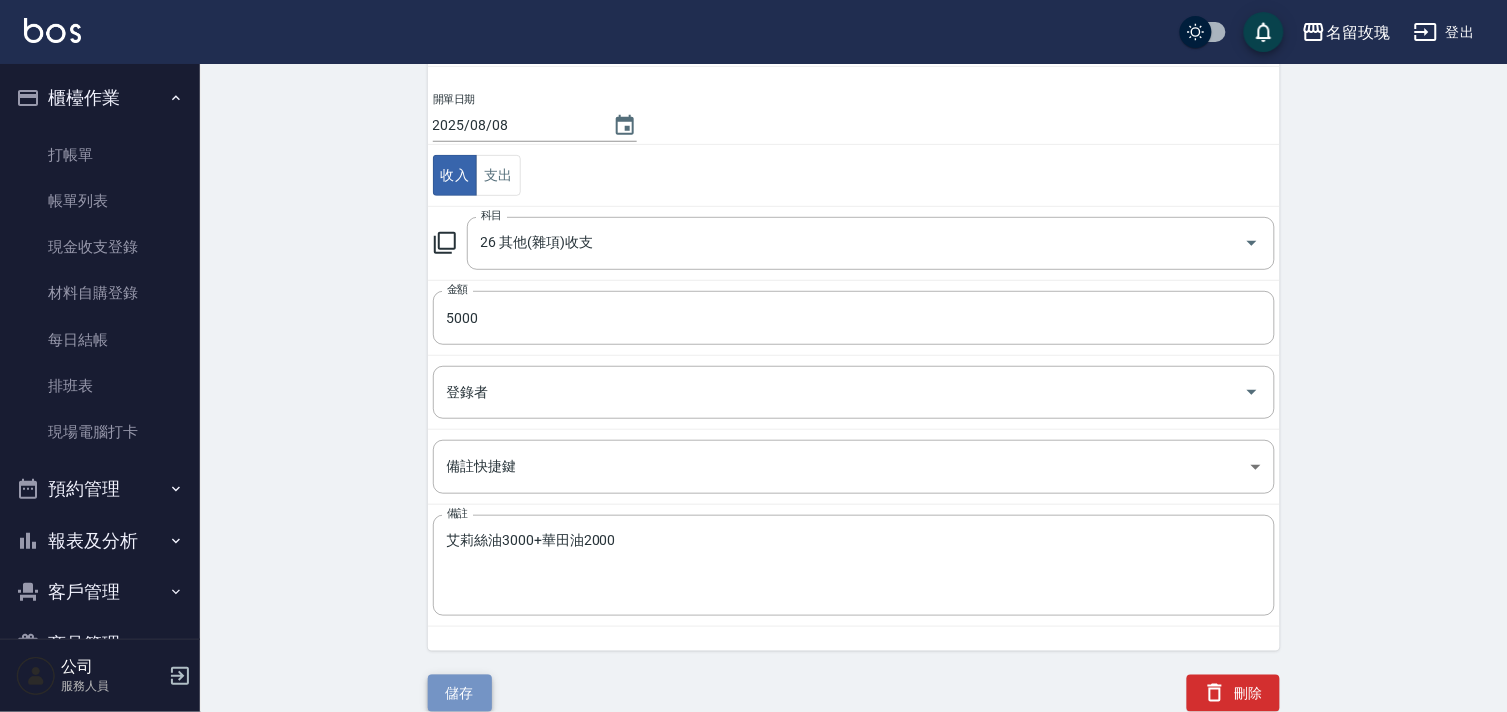 click on "儲存" at bounding box center (460, 693) 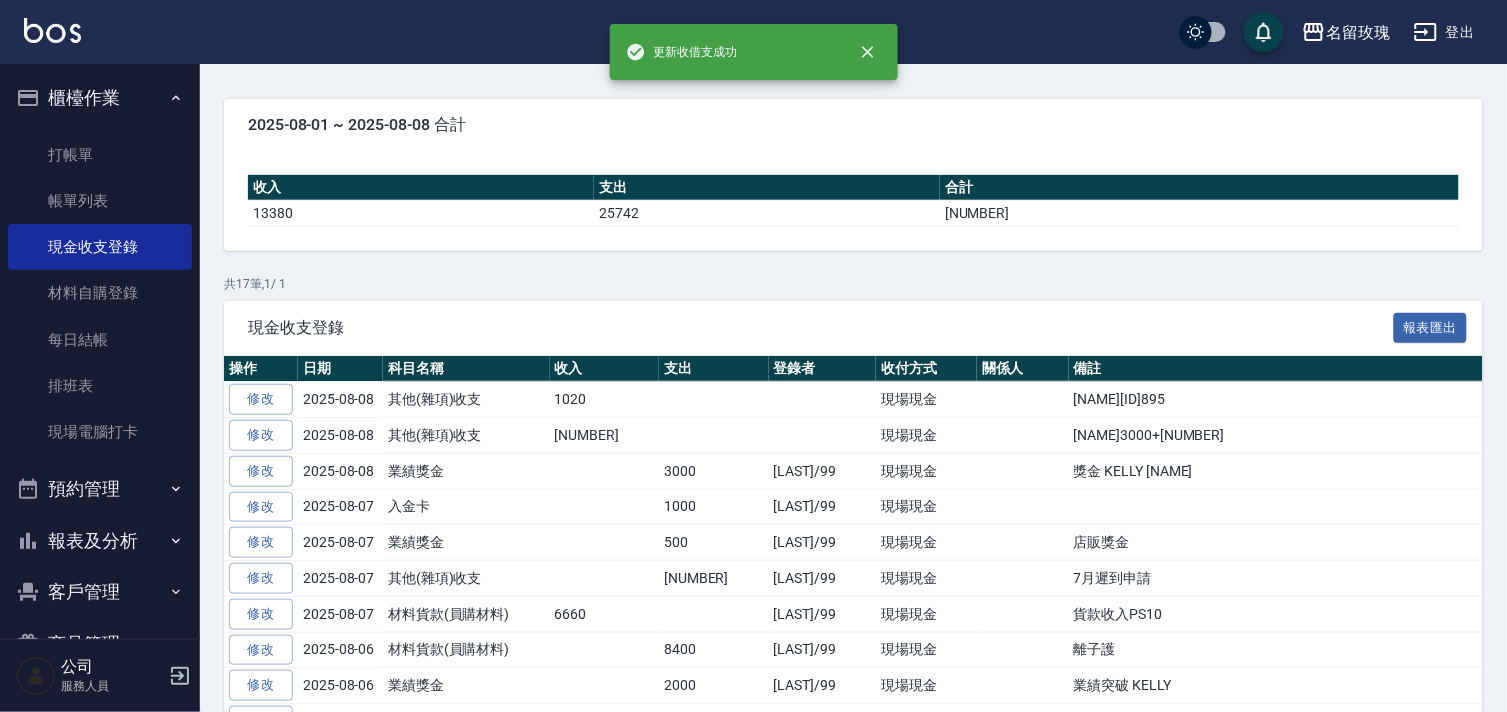 scroll, scrollTop: 0, scrollLeft: 0, axis: both 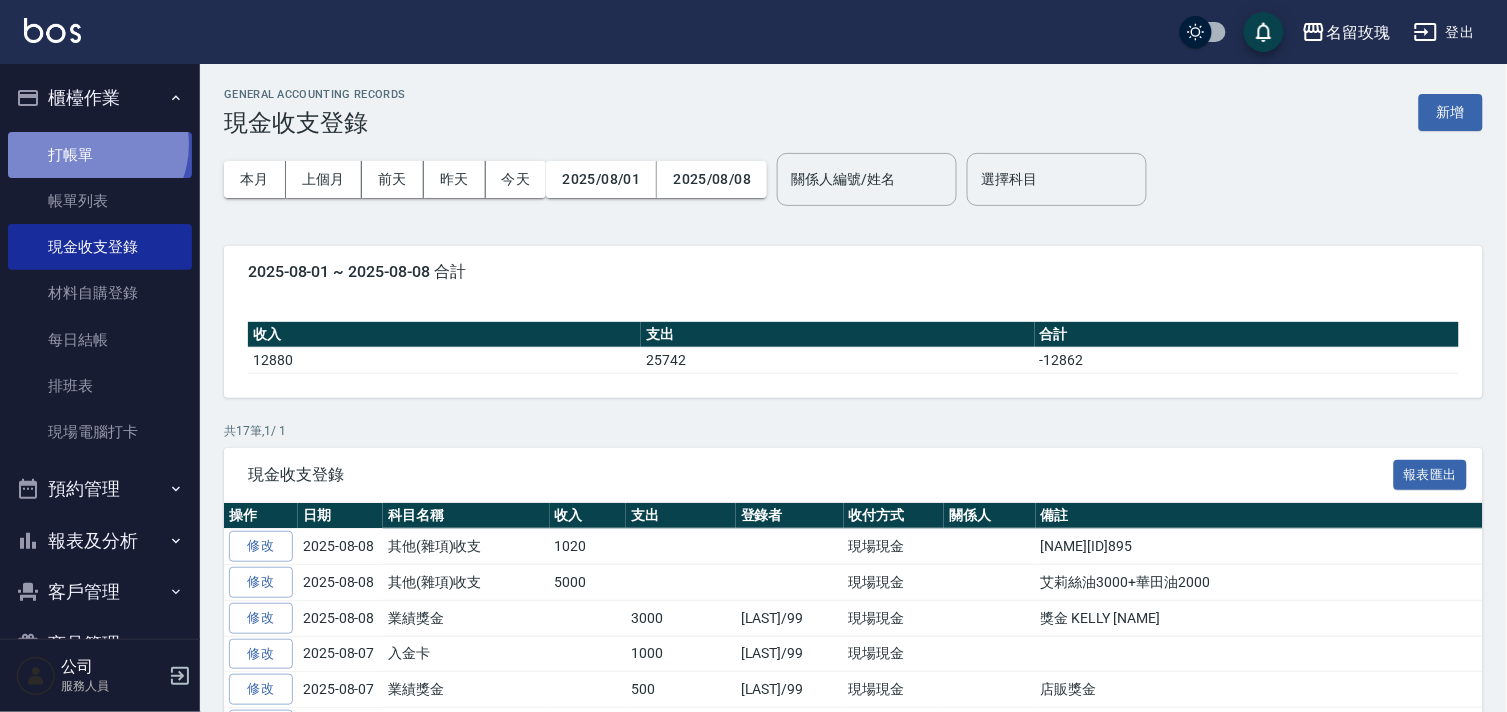 click on "打帳單" at bounding box center [100, 155] 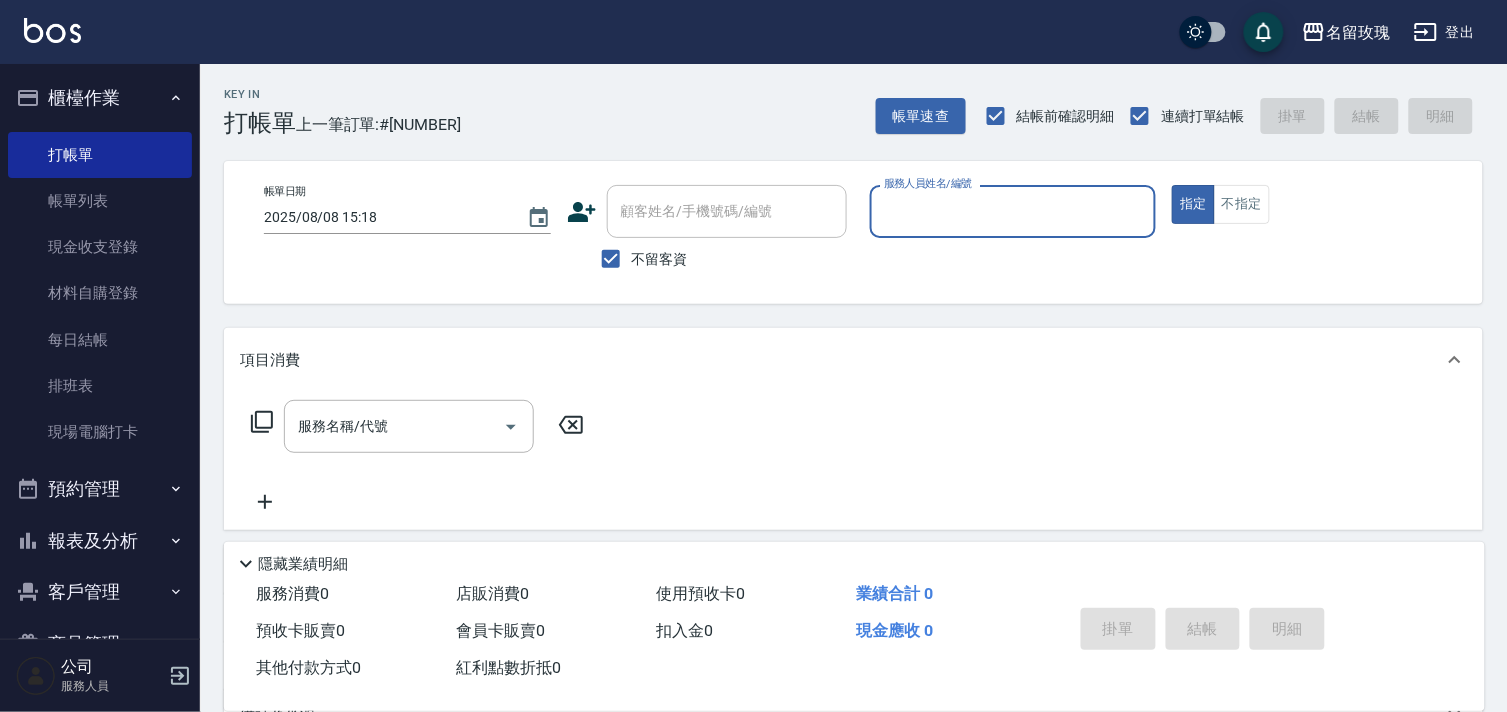 click on "報表及分析" at bounding box center [100, 541] 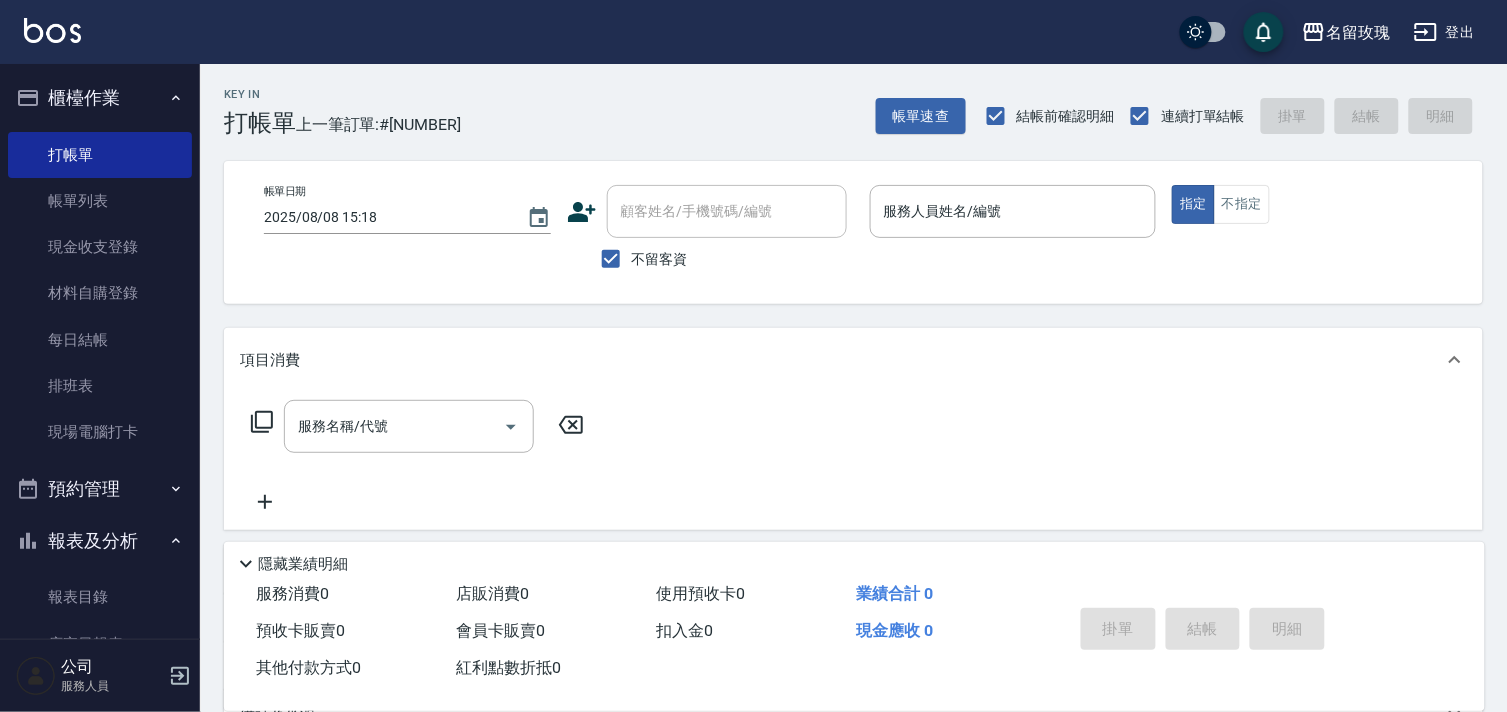 scroll, scrollTop: 333, scrollLeft: 0, axis: vertical 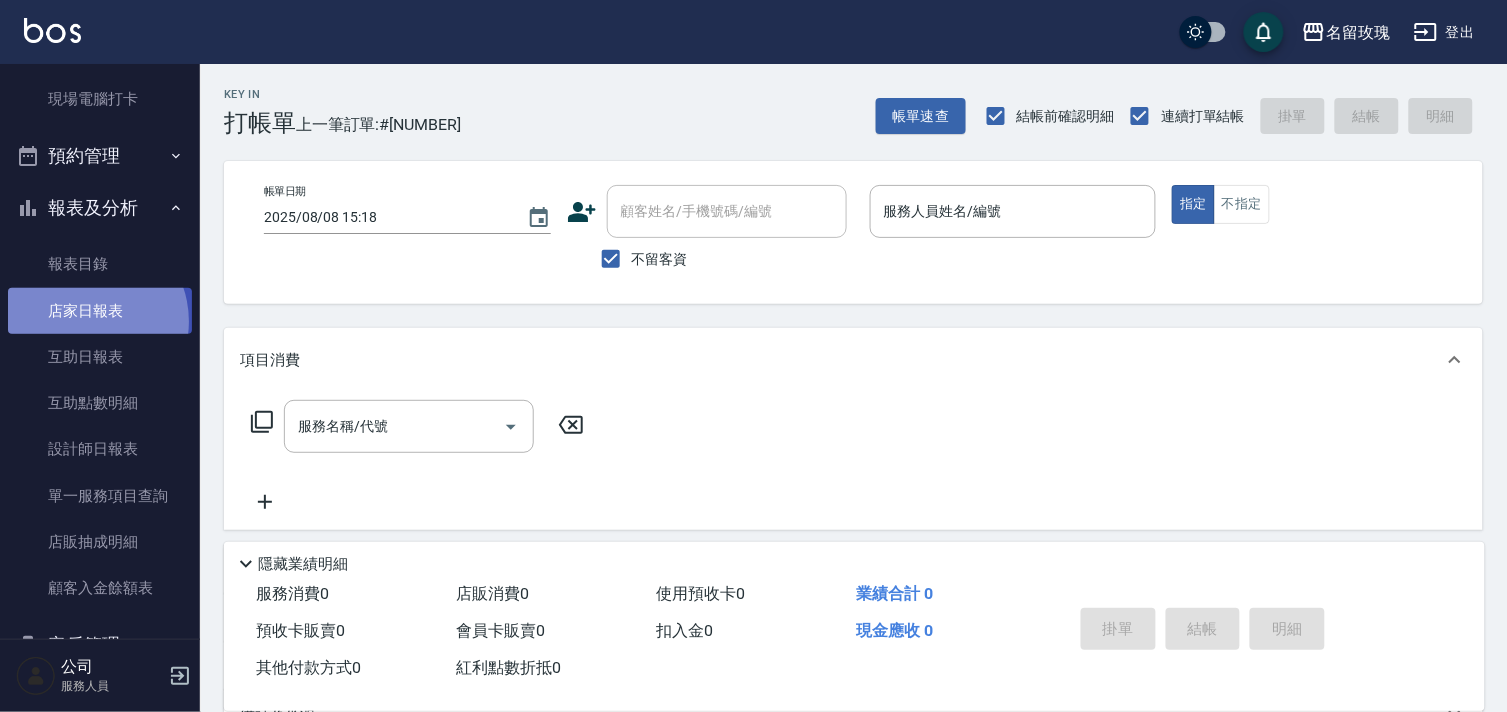 click on "店家日報表" at bounding box center [100, 311] 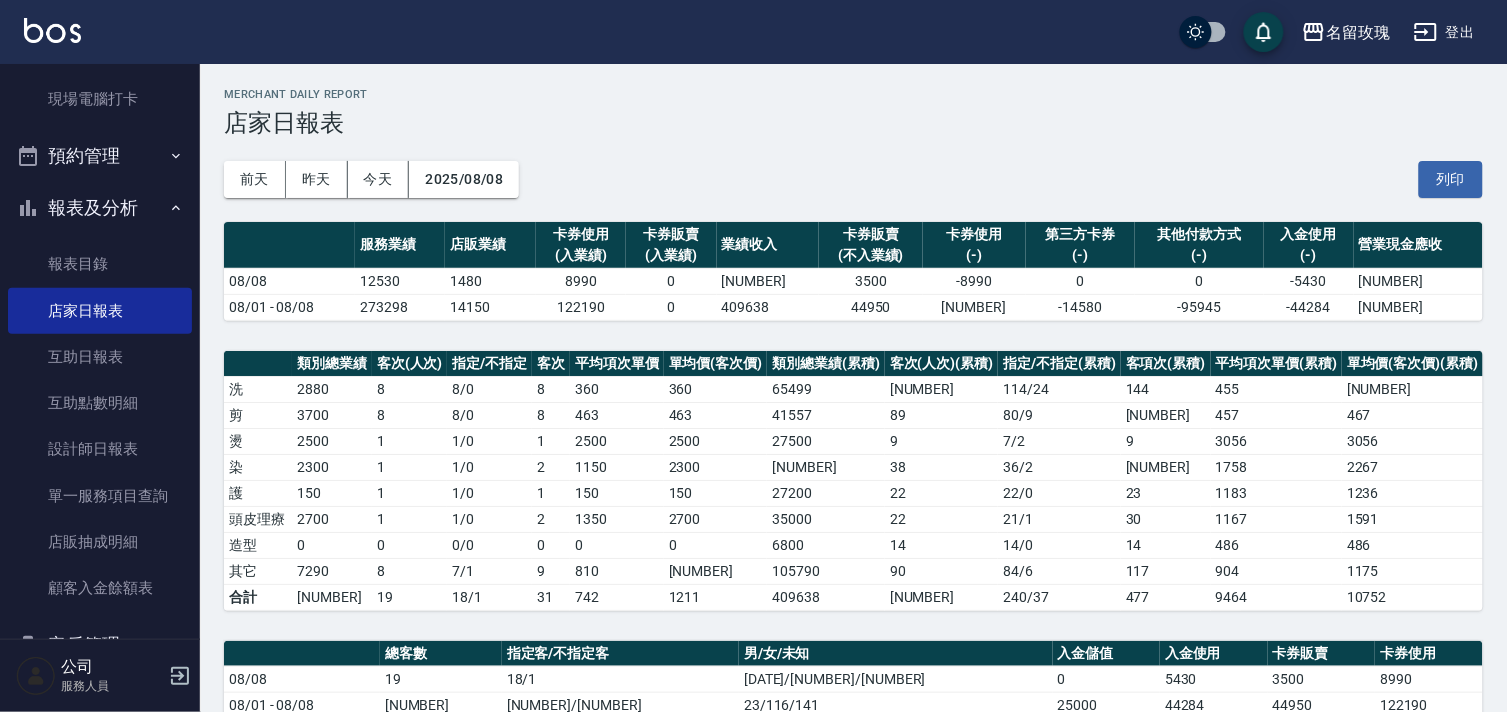 scroll, scrollTop: 0, scrollLeft: 0, axis: both 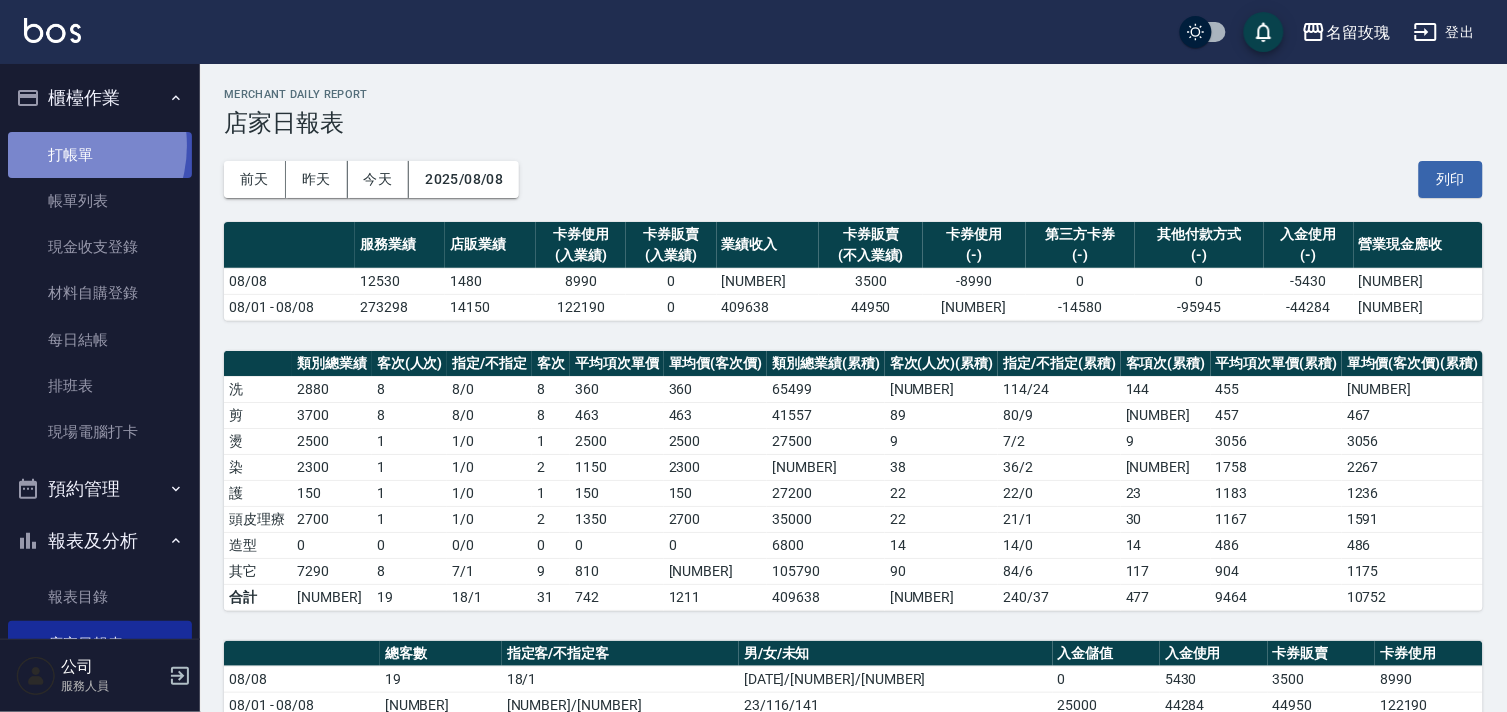 click on "打帳單" at bounding box center (100, 155) 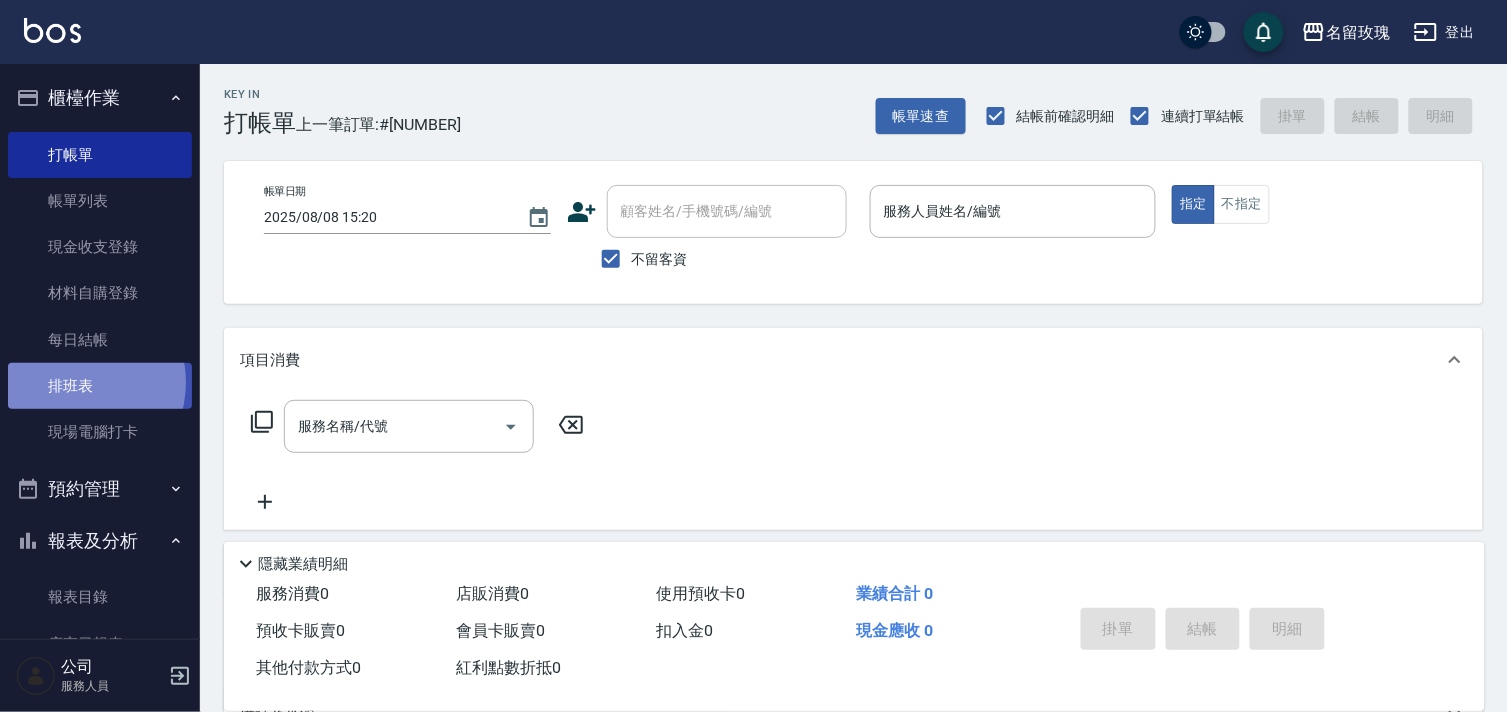 click on "排班表" at bounding box center [100, 386] 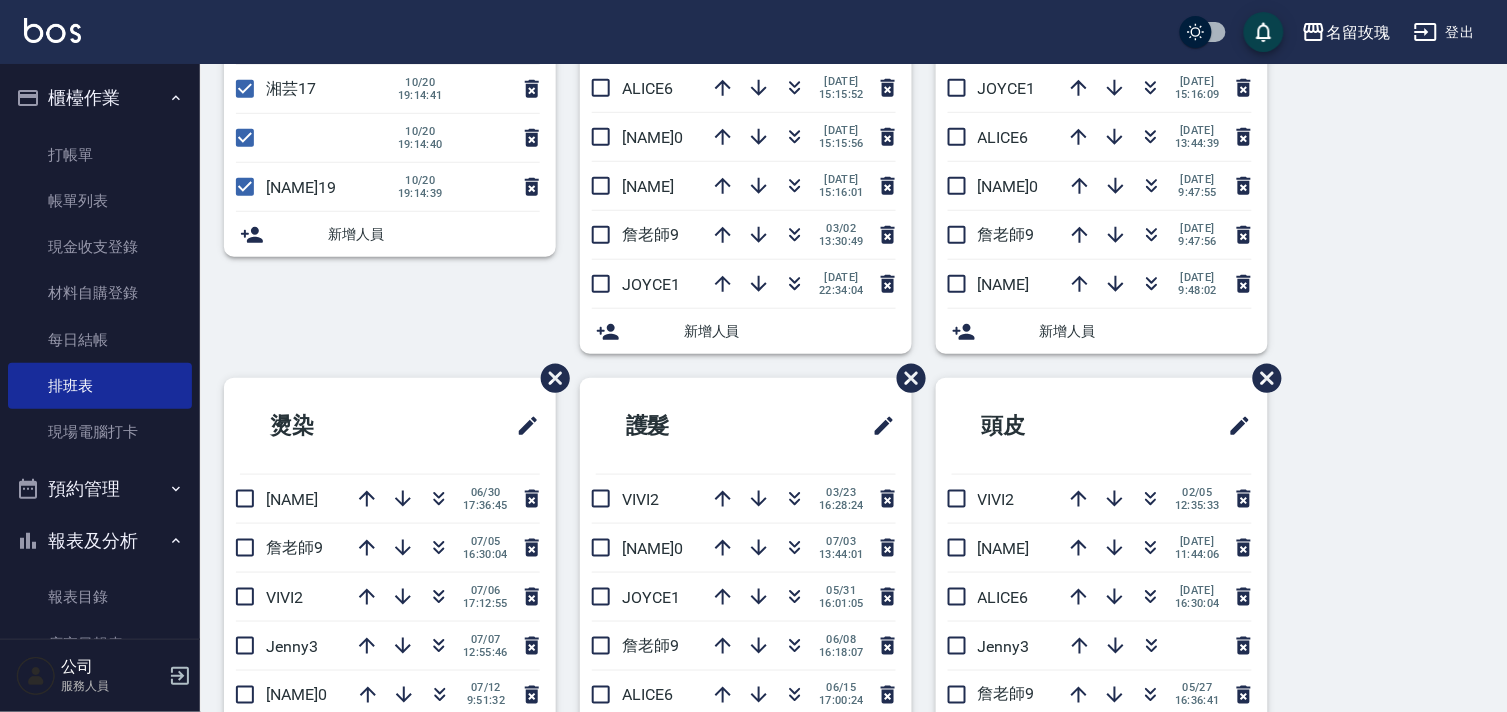 scroll, scrollTop: 444, scrollLeft: 0, axis: vertical 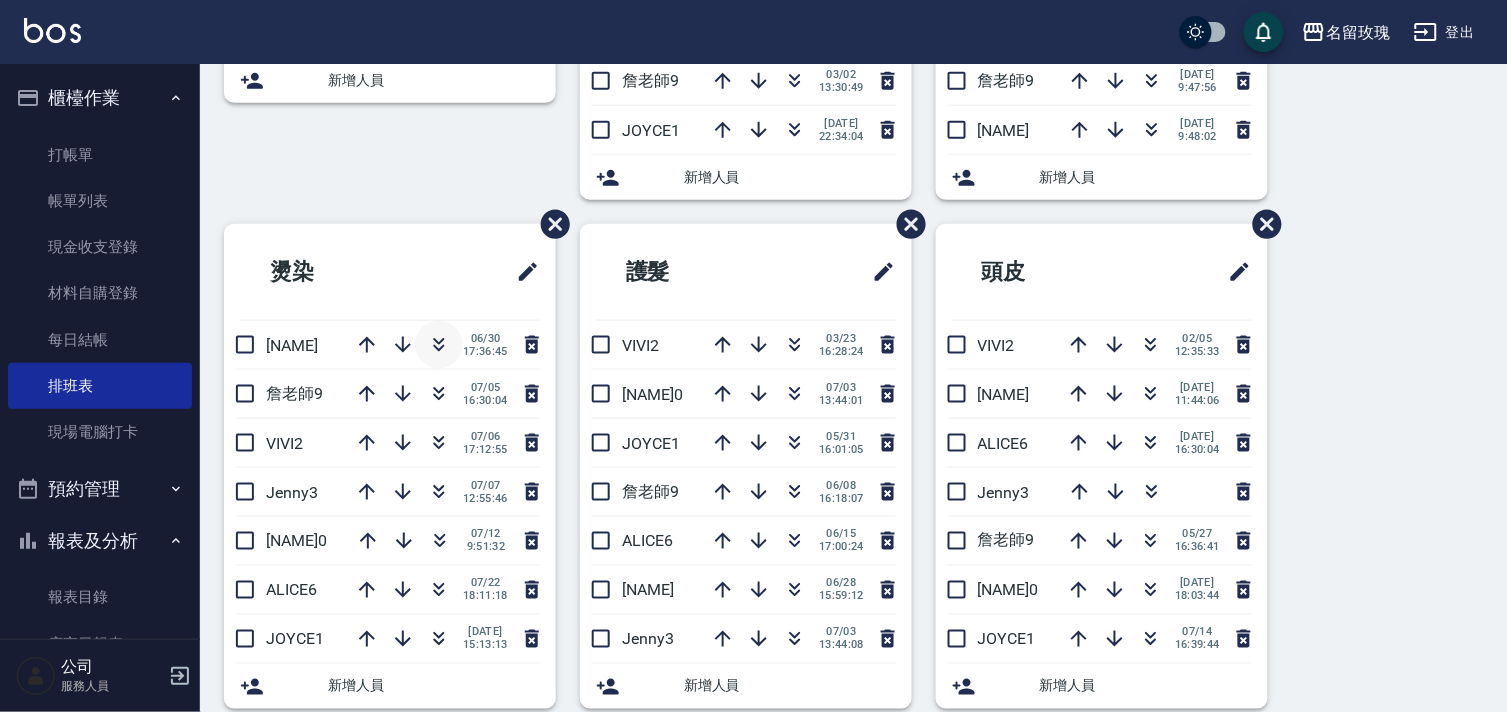 click 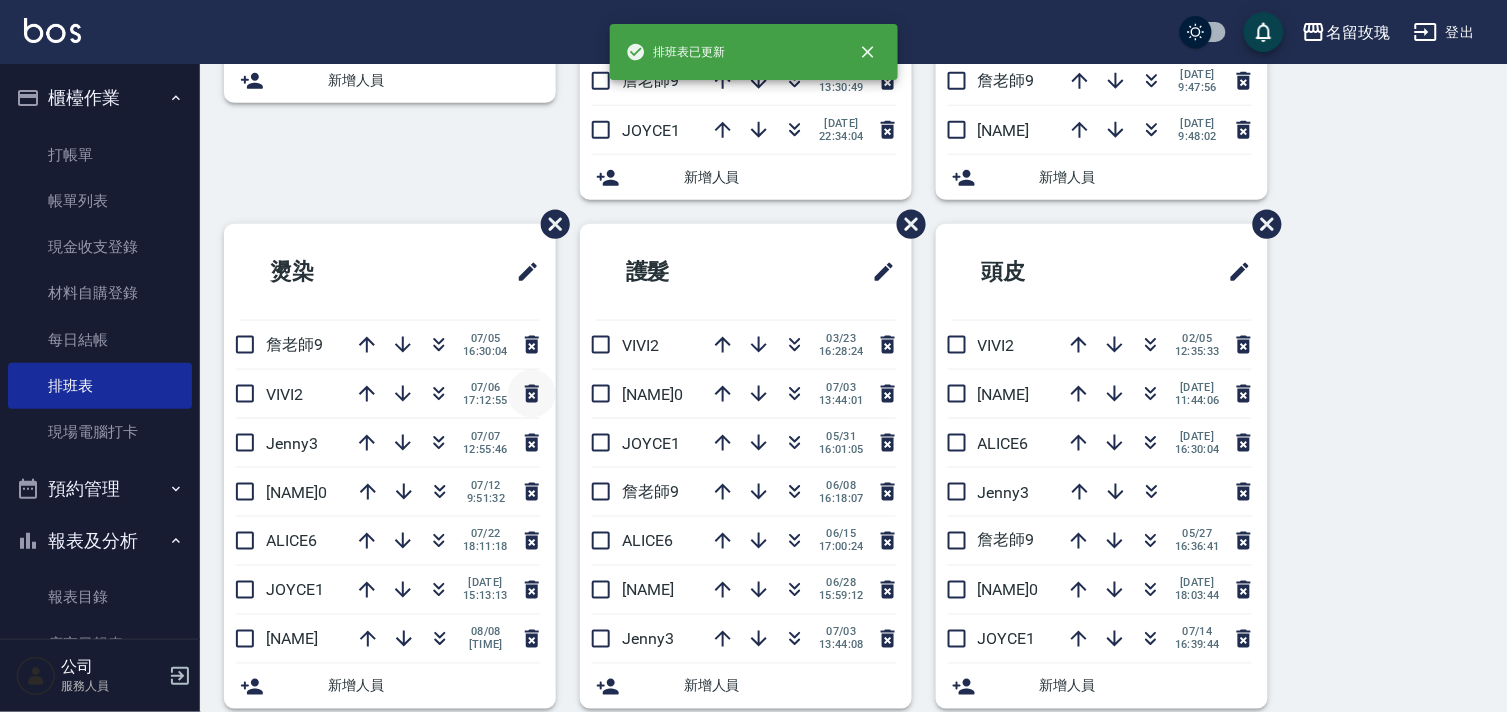 scroll, scrollTop: 555, scrollLeft: 0, axis: vertical 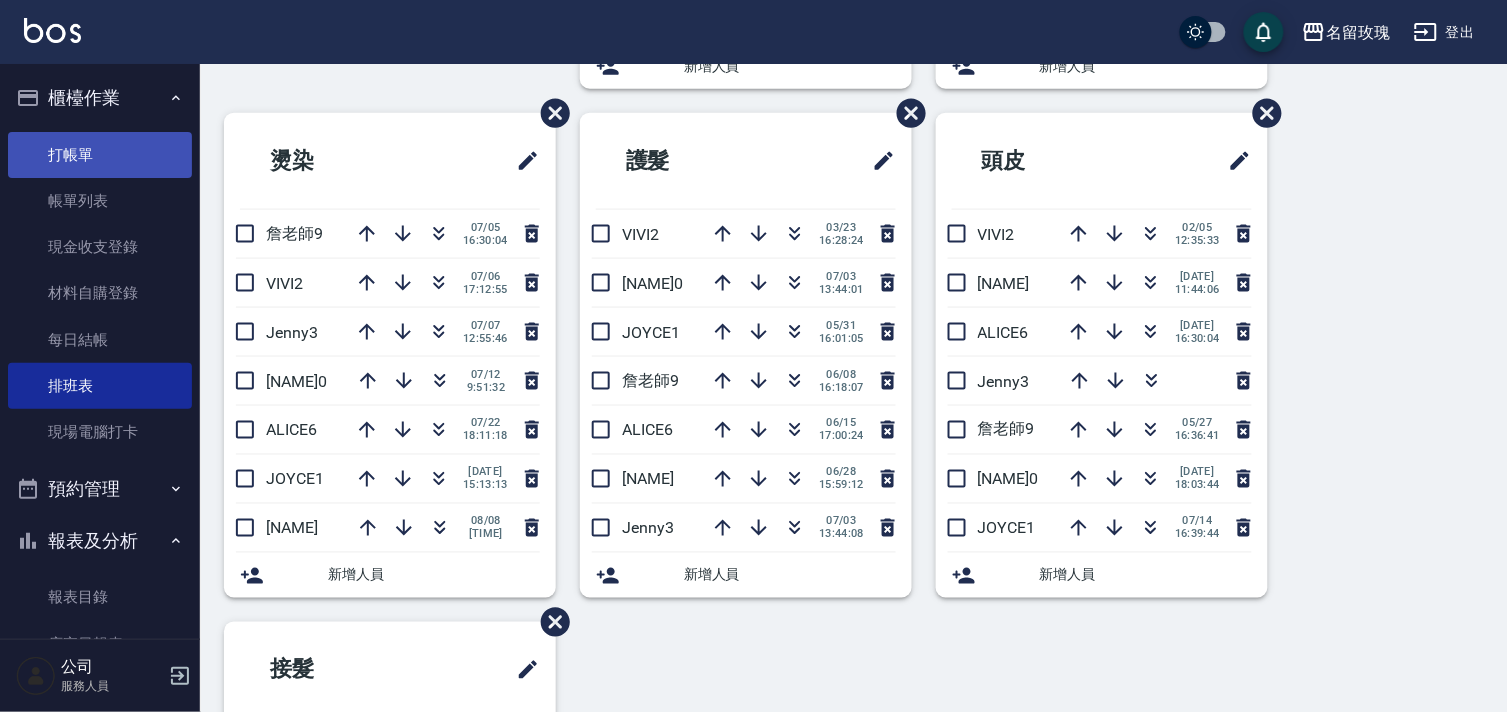 click on "打帳單" at bounding box center (100, 155) 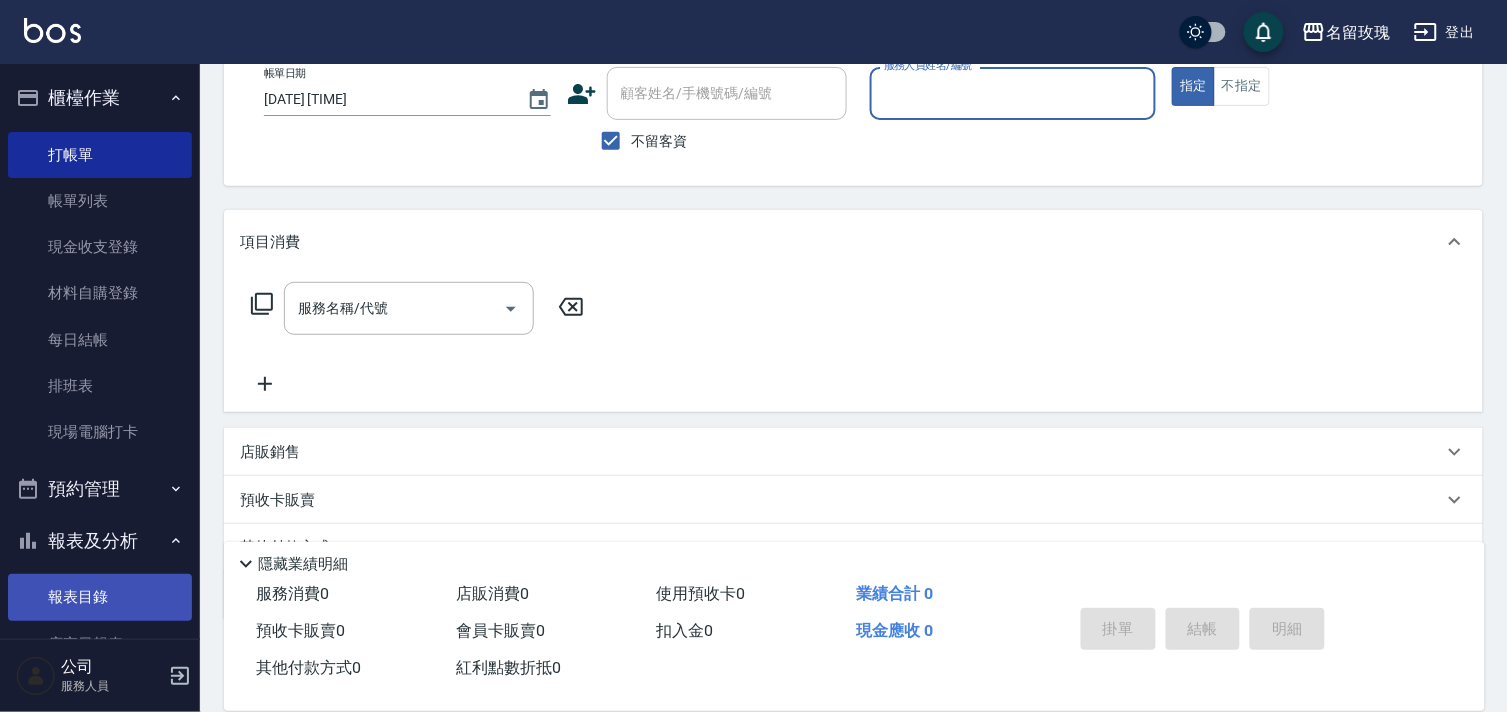 scroll, scrollTop: 215, scrollLeft: 0, axis: vertical 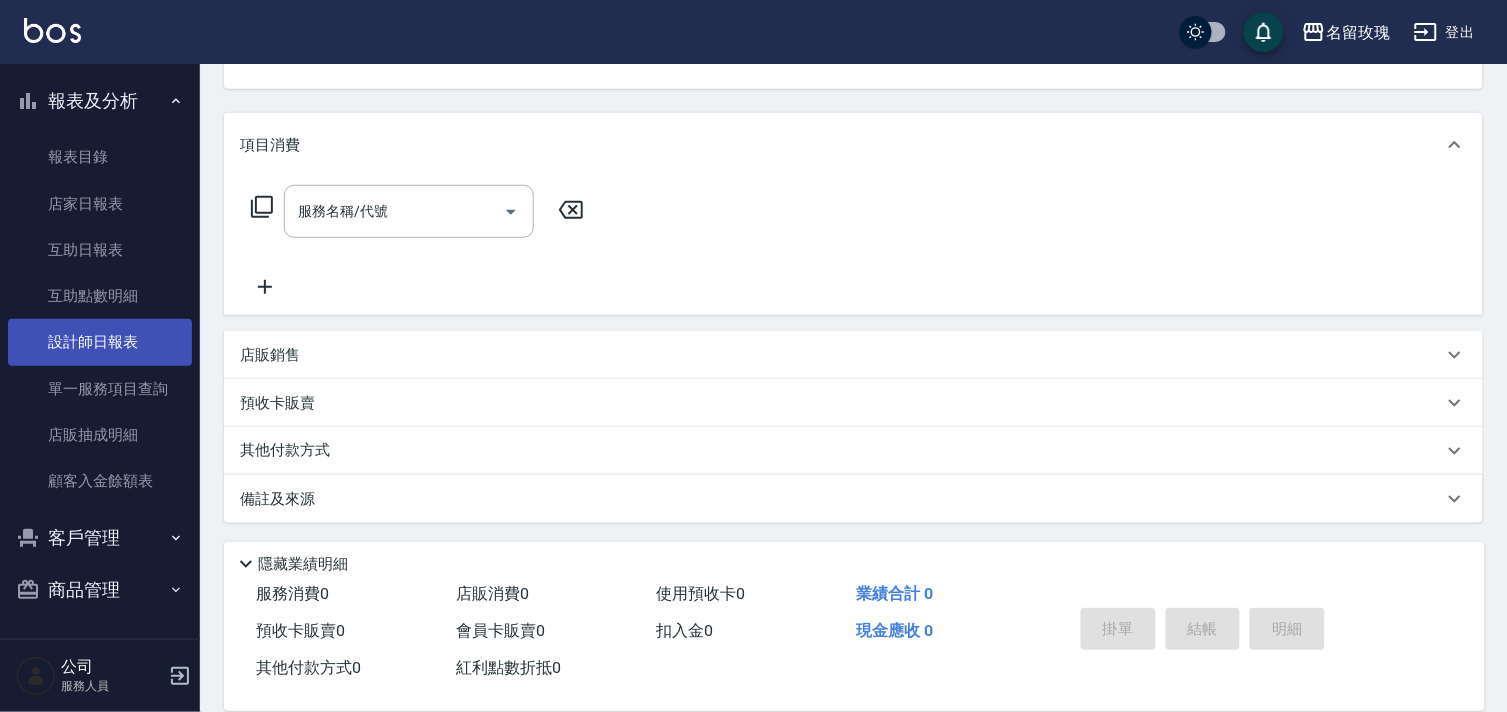 click on "設計師日報表" at bounding box center (100, 342) 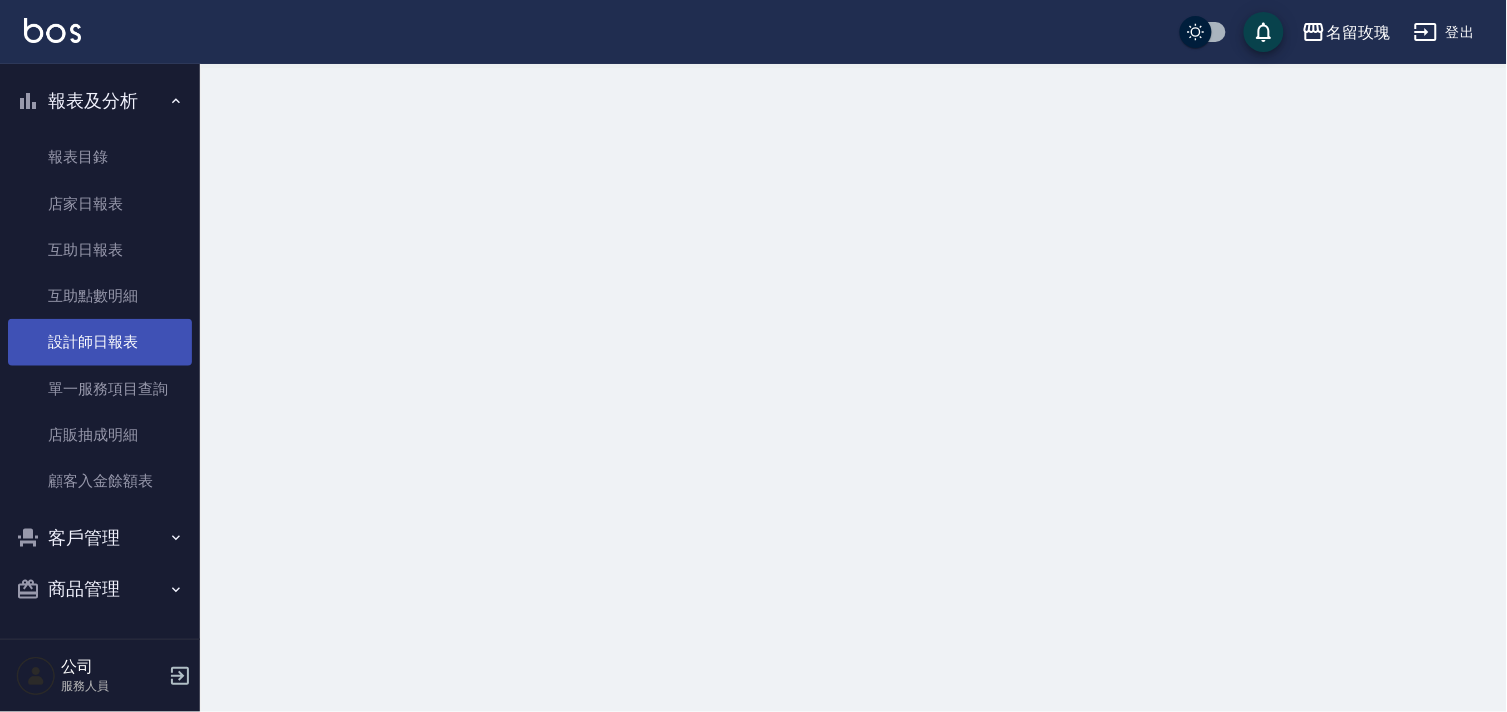 scroll, scrollTop: 0, scrollLeft: 0, axis: both 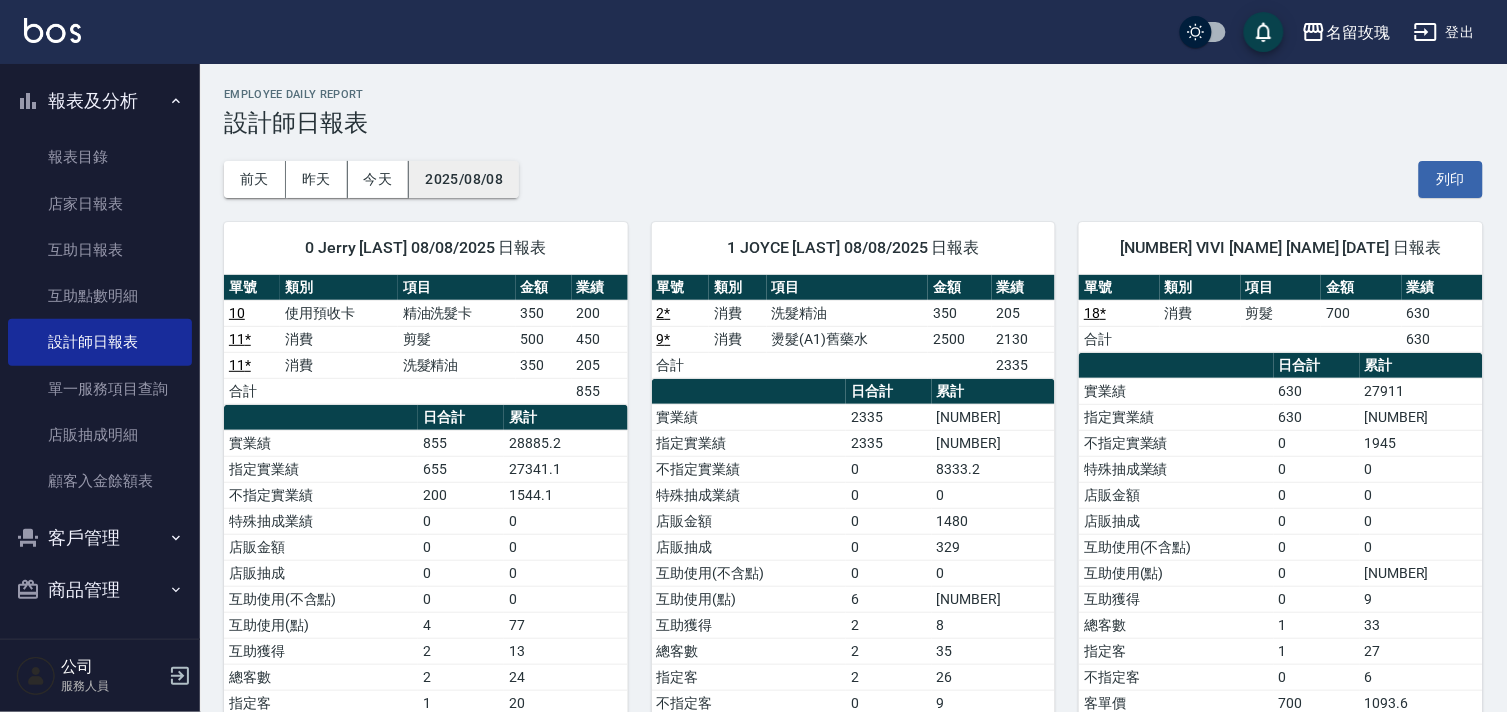 click on "2025/08/08" at bounding box center [464, 179] 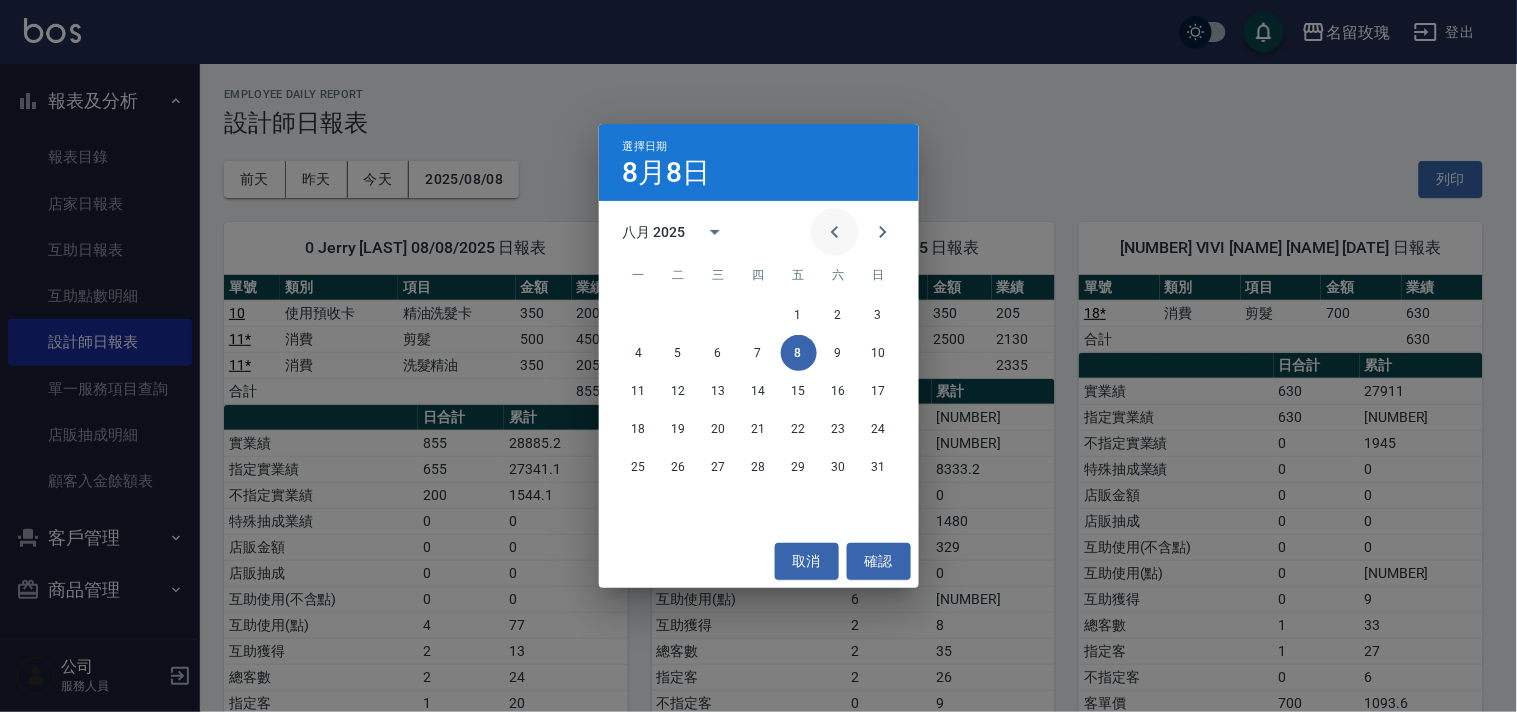 click 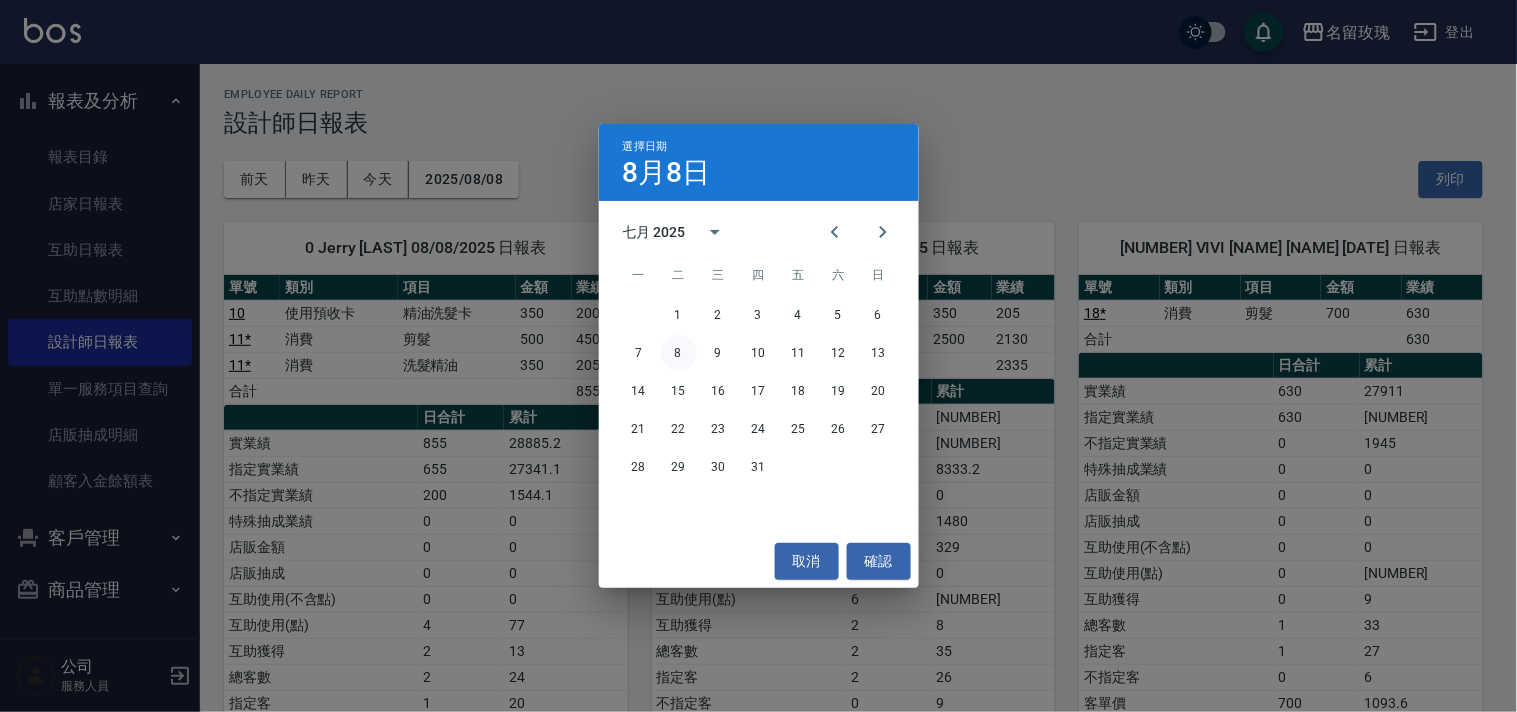 click on "8" at bounding box center (679, 353) 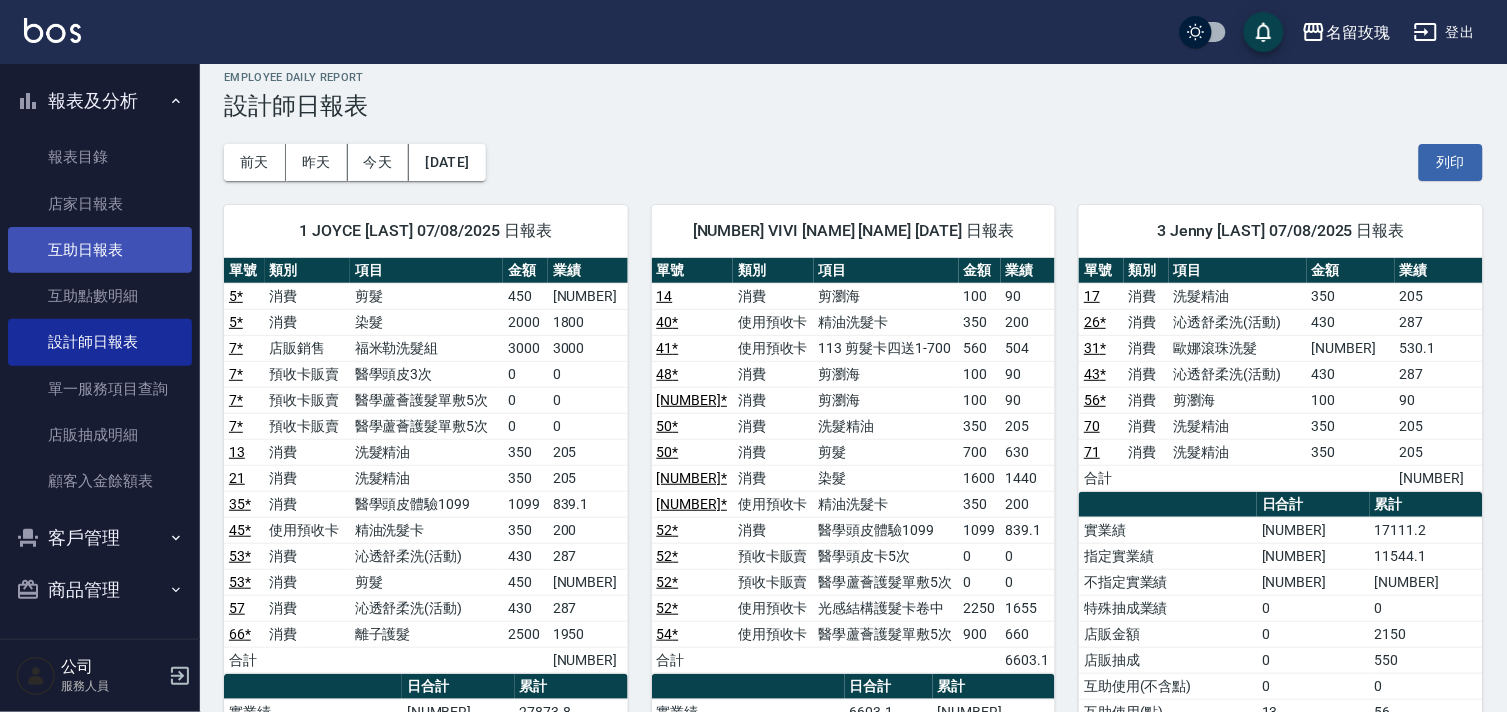 scroll, scrollTop: 0, scrollLeft: 0, axis: both 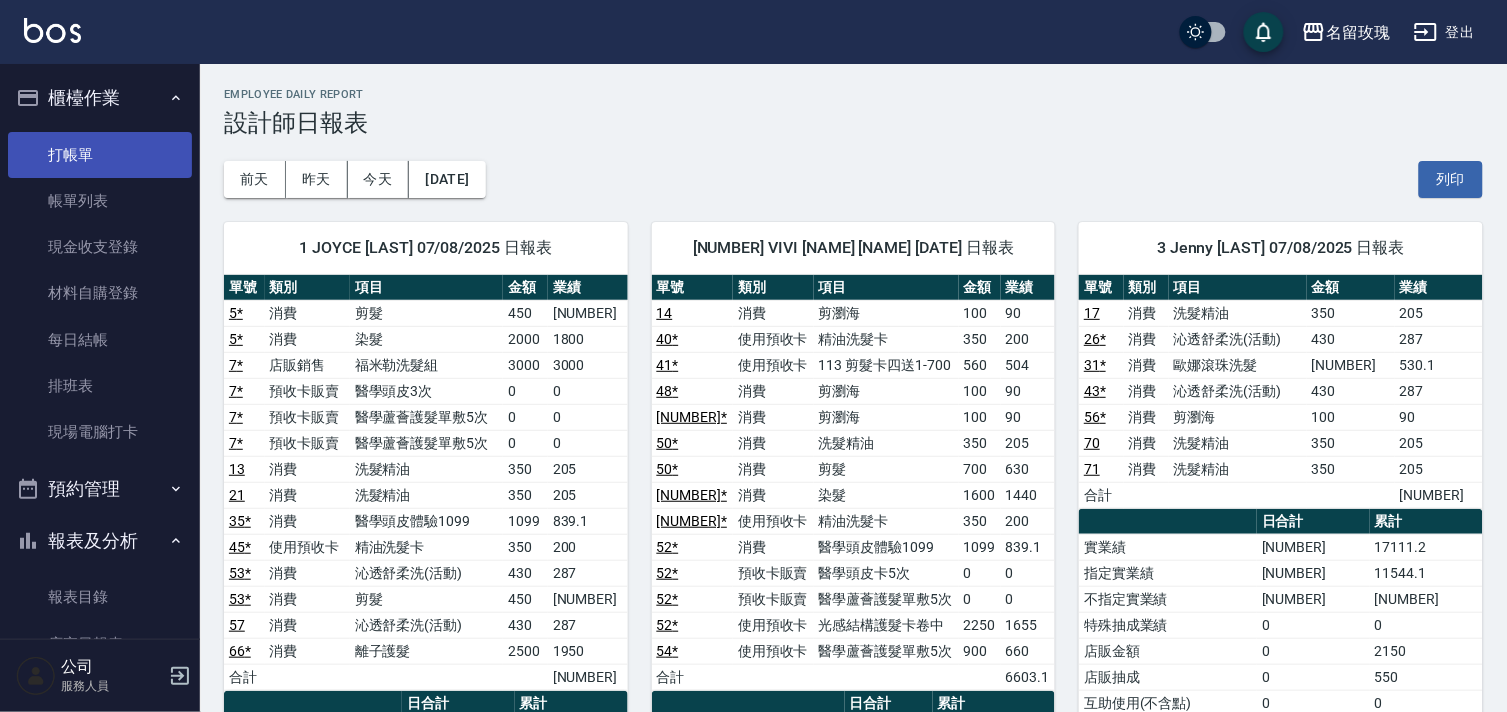 click on "打帳單" at bounding box center [100, 155] 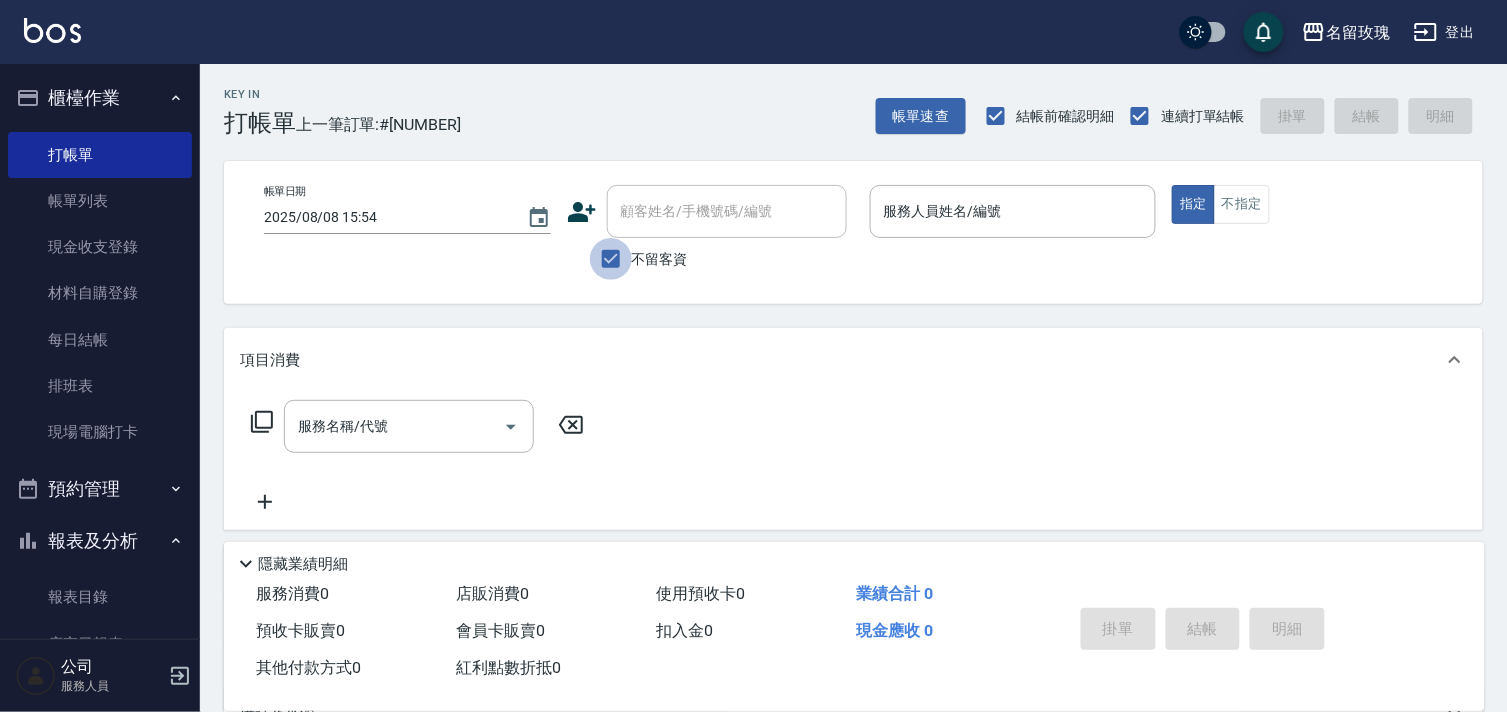 click on "不留客資" at bounding box center (611, 259) 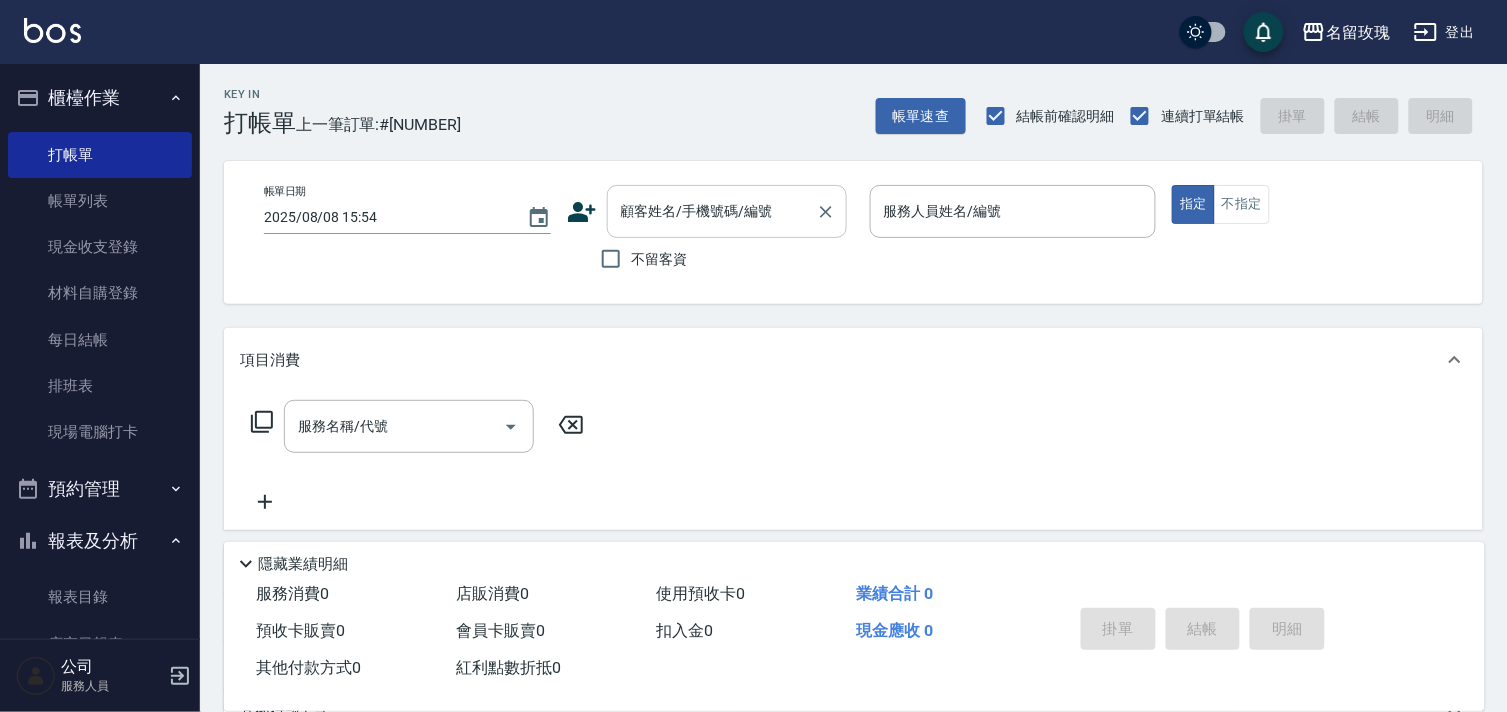 click on "顧客姓名/手機號碼/編號 顧客姓名/手機號碼/編號" at bounding box center [727, 211] 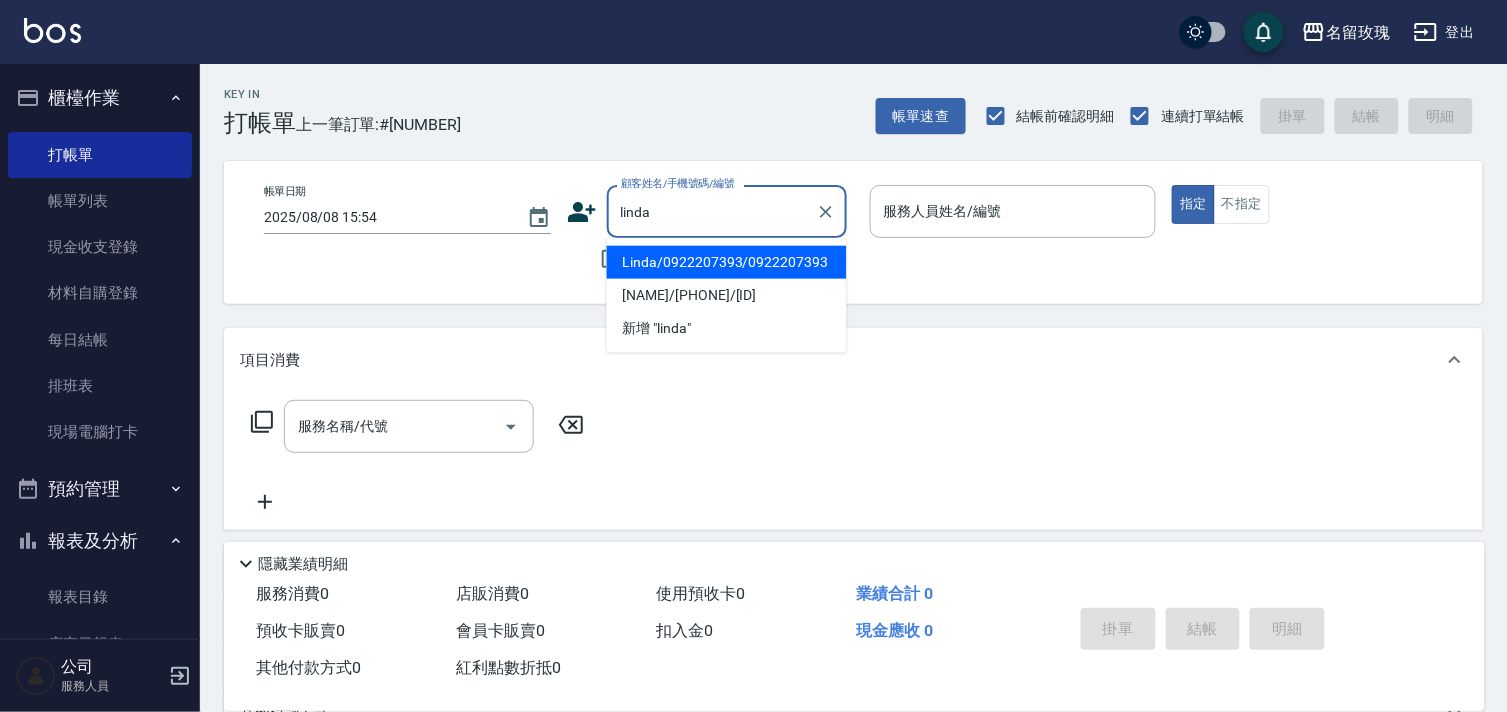 click on "Linda/0922207393/0922207393" at bounding box center [727, 262] 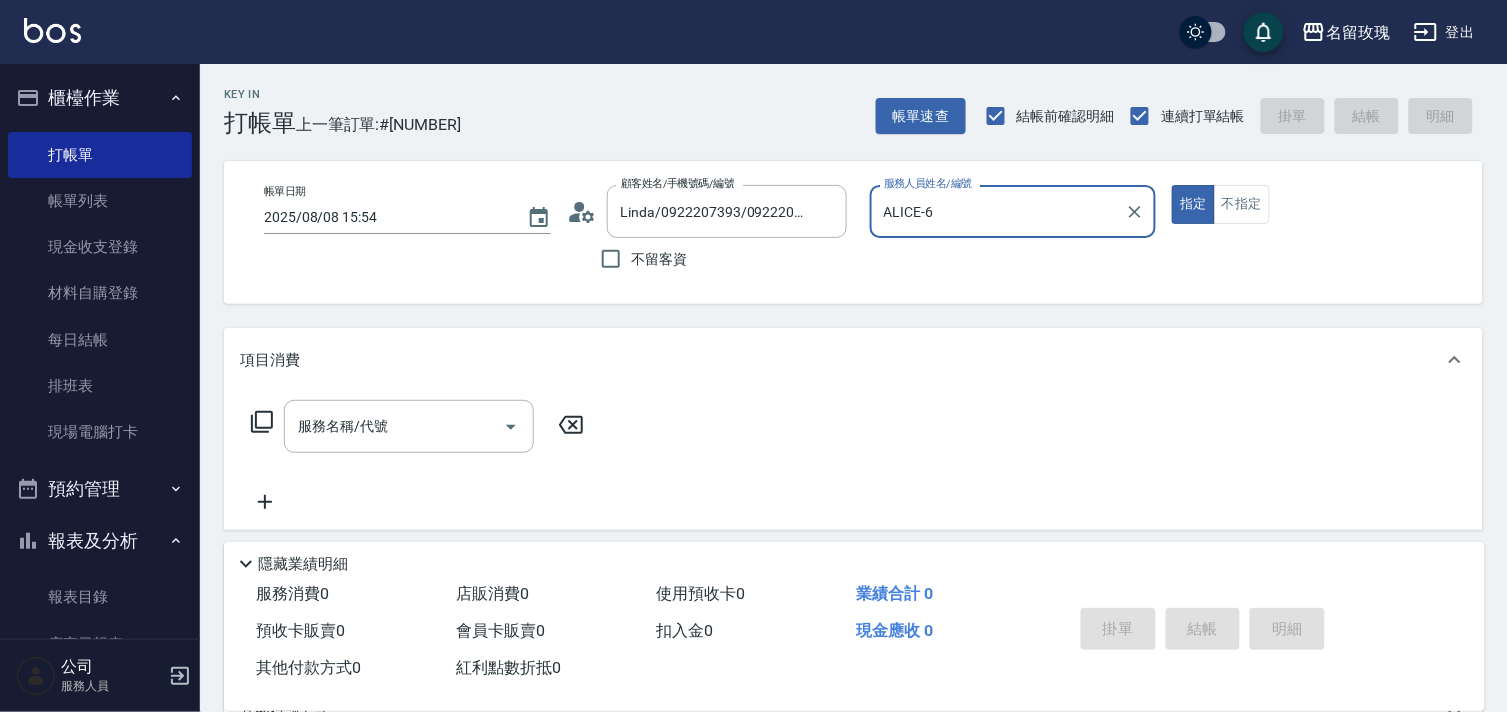 type on "ALICE-6" 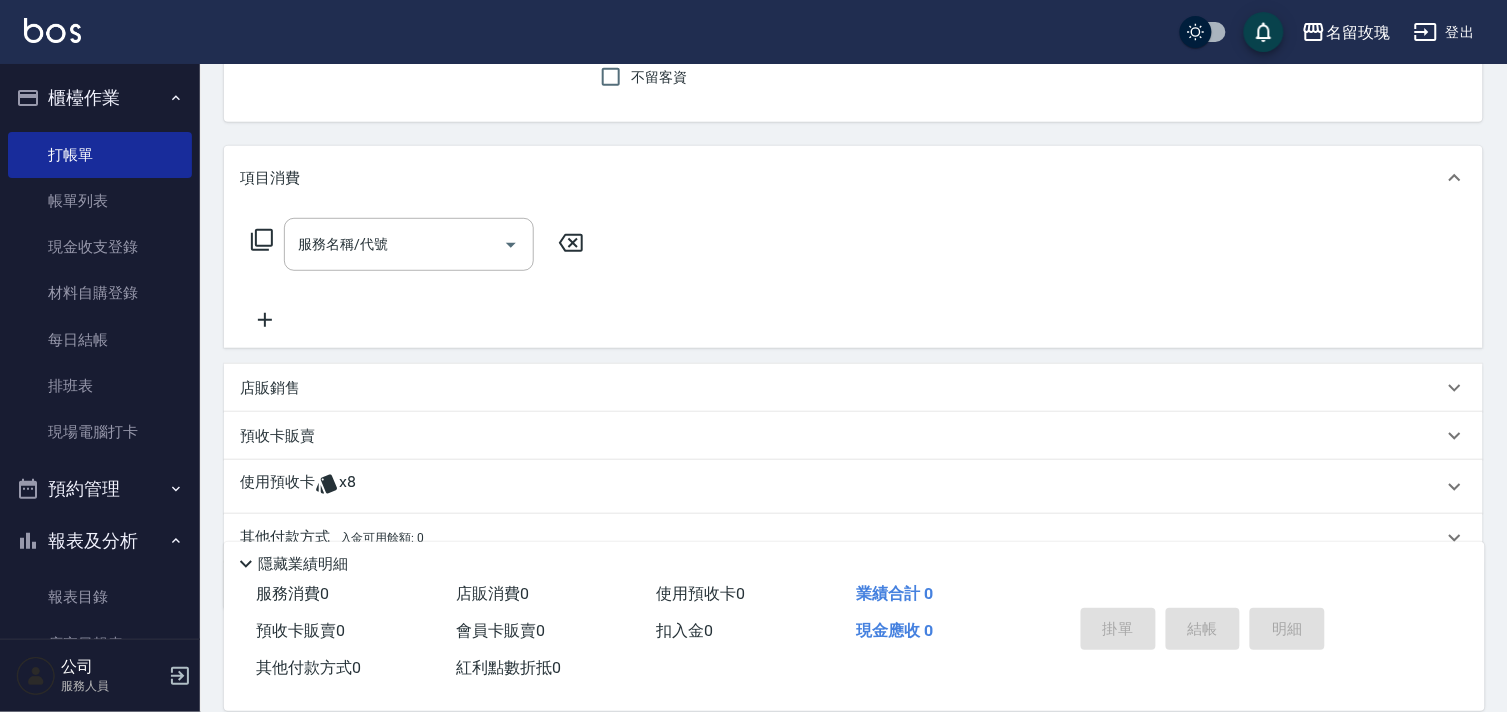 scroll, scrollTop: 268, scrollLeft: 0, axis: vertical 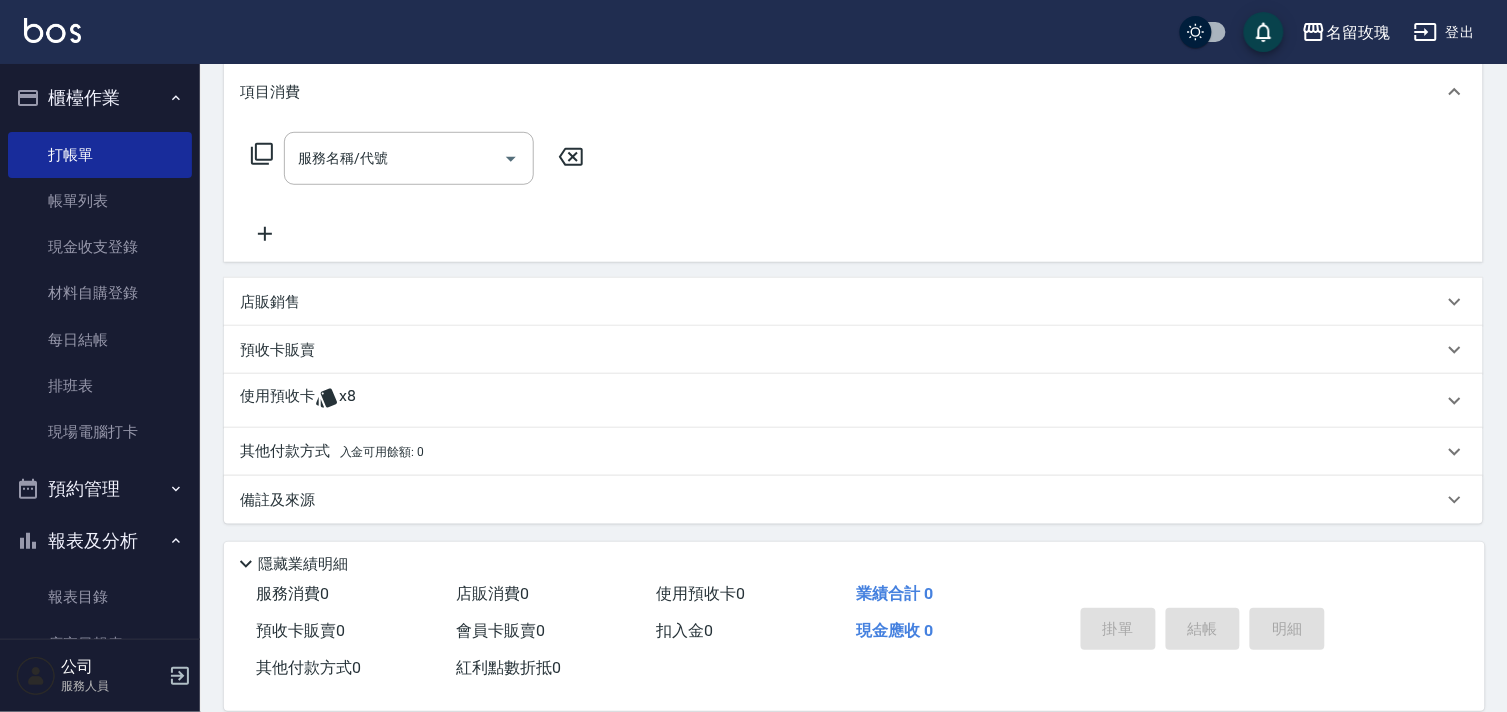 click on "x8" at bounding box center (347, 401) 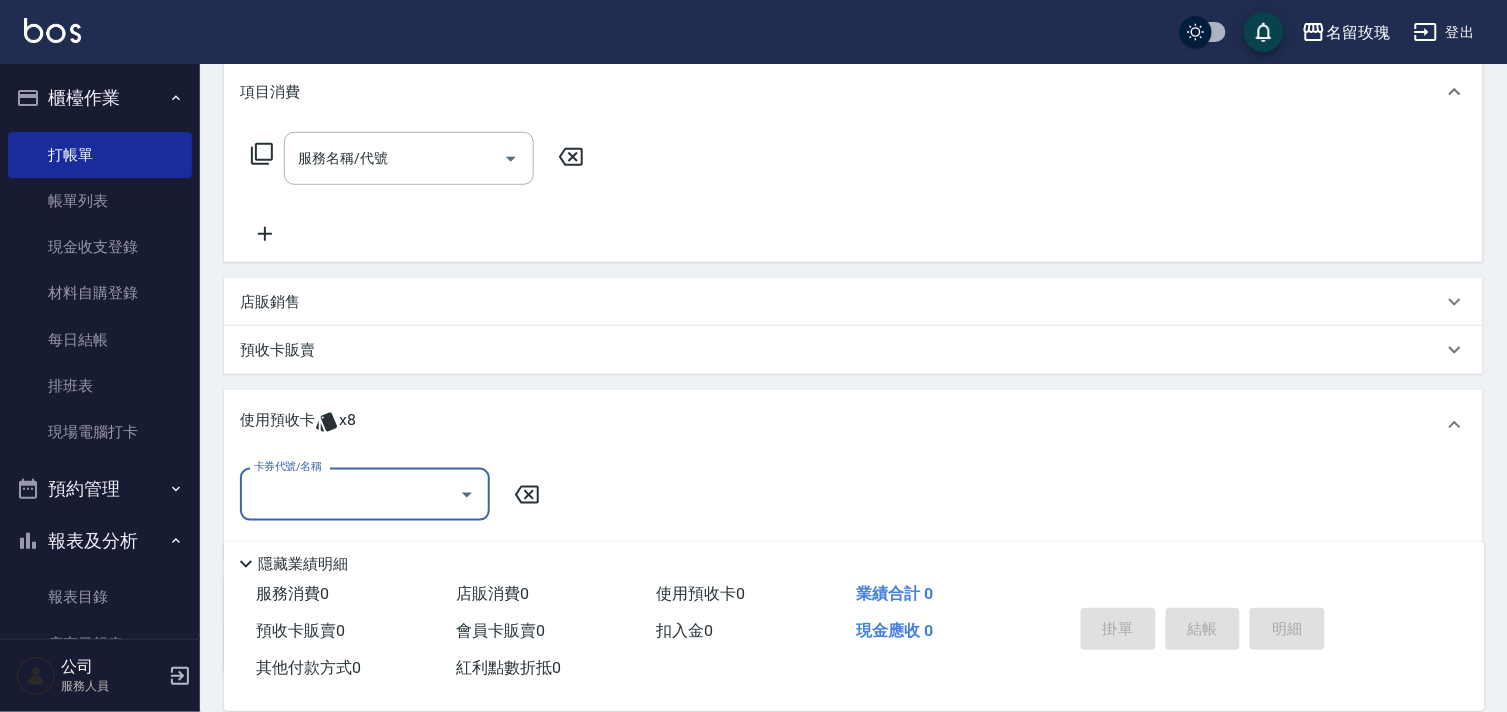 scroll, scrollTop: 0, scrollLeft: 0, axis: both 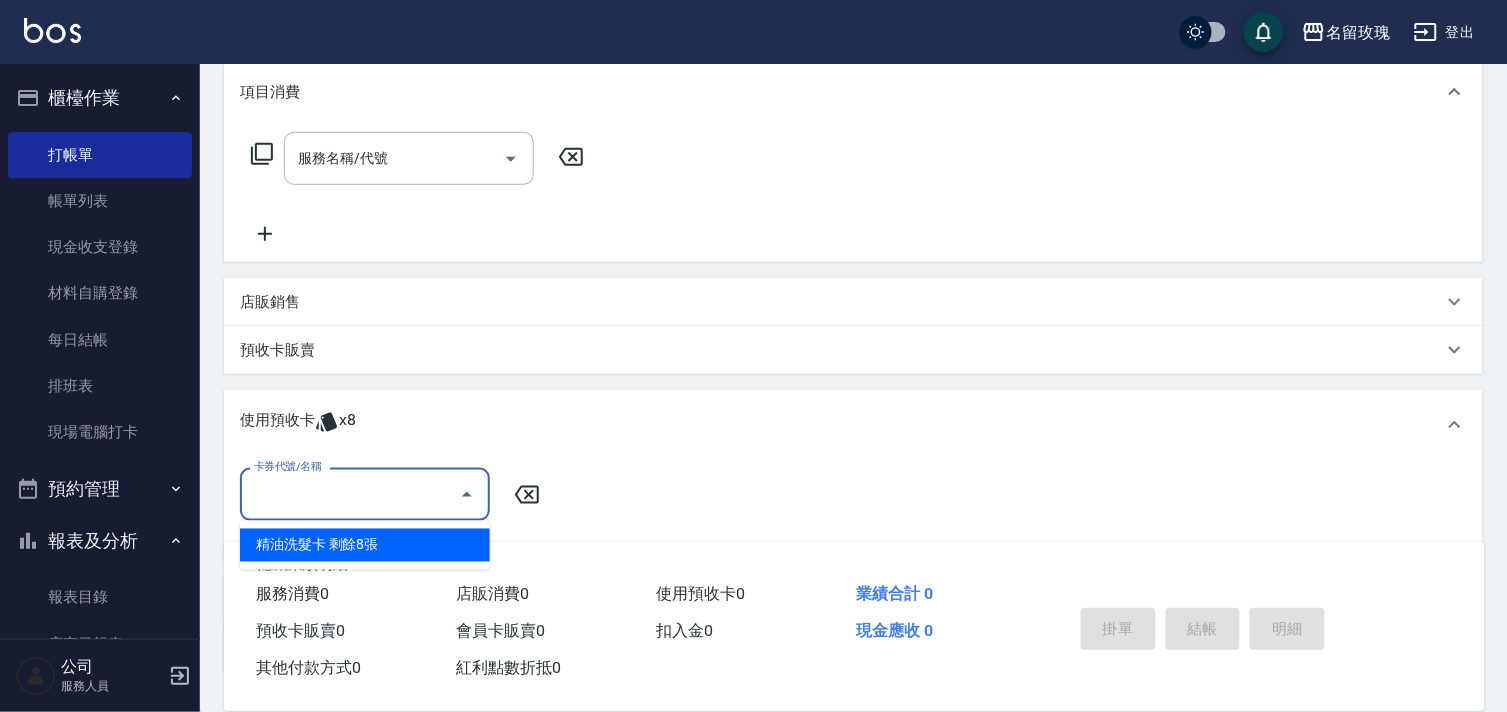 click on "精油洗髮卡 剩餘8張" at bounding box center (365, 545) 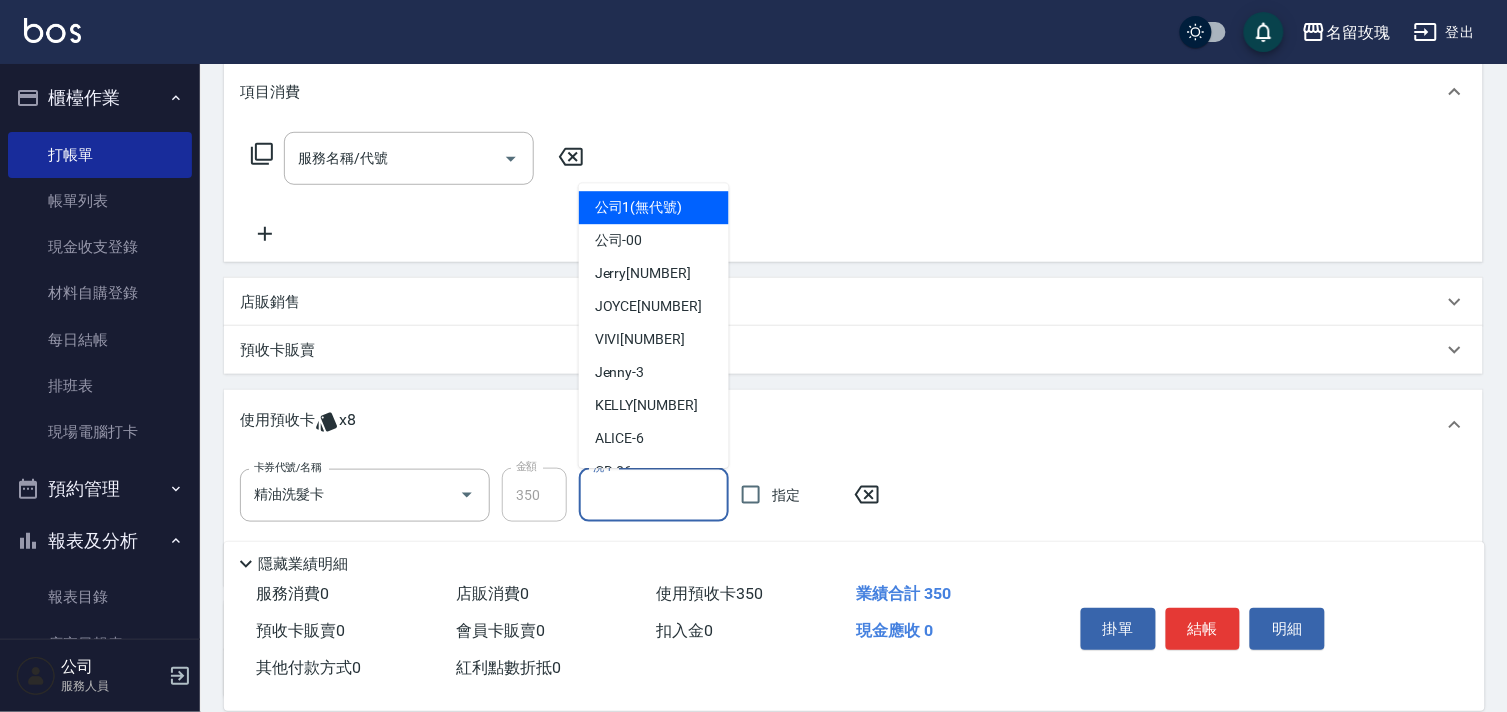 click on "洗-1" at bounding box center (654, 495) 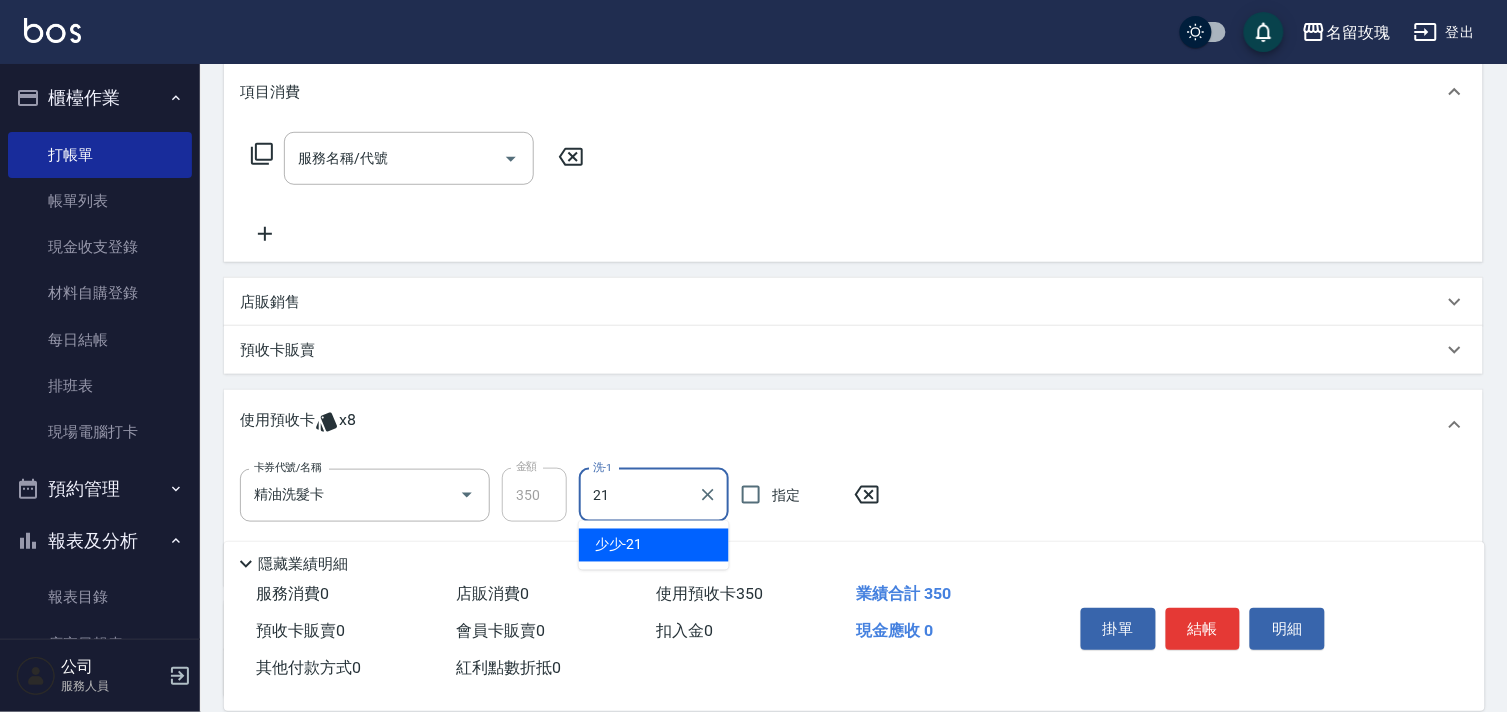 type on "少少-21" 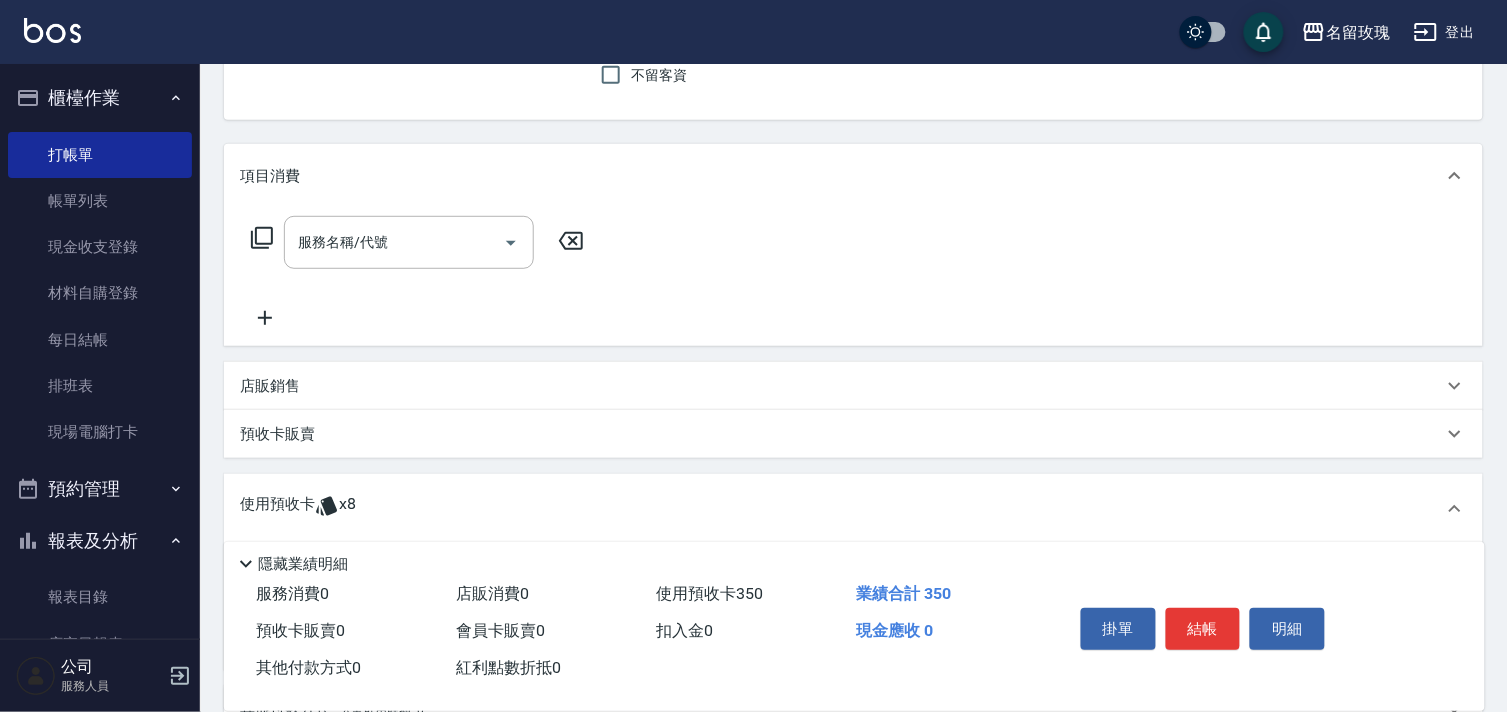 scroll, scrollTop: 0, scrollLeft: 0, axis: both 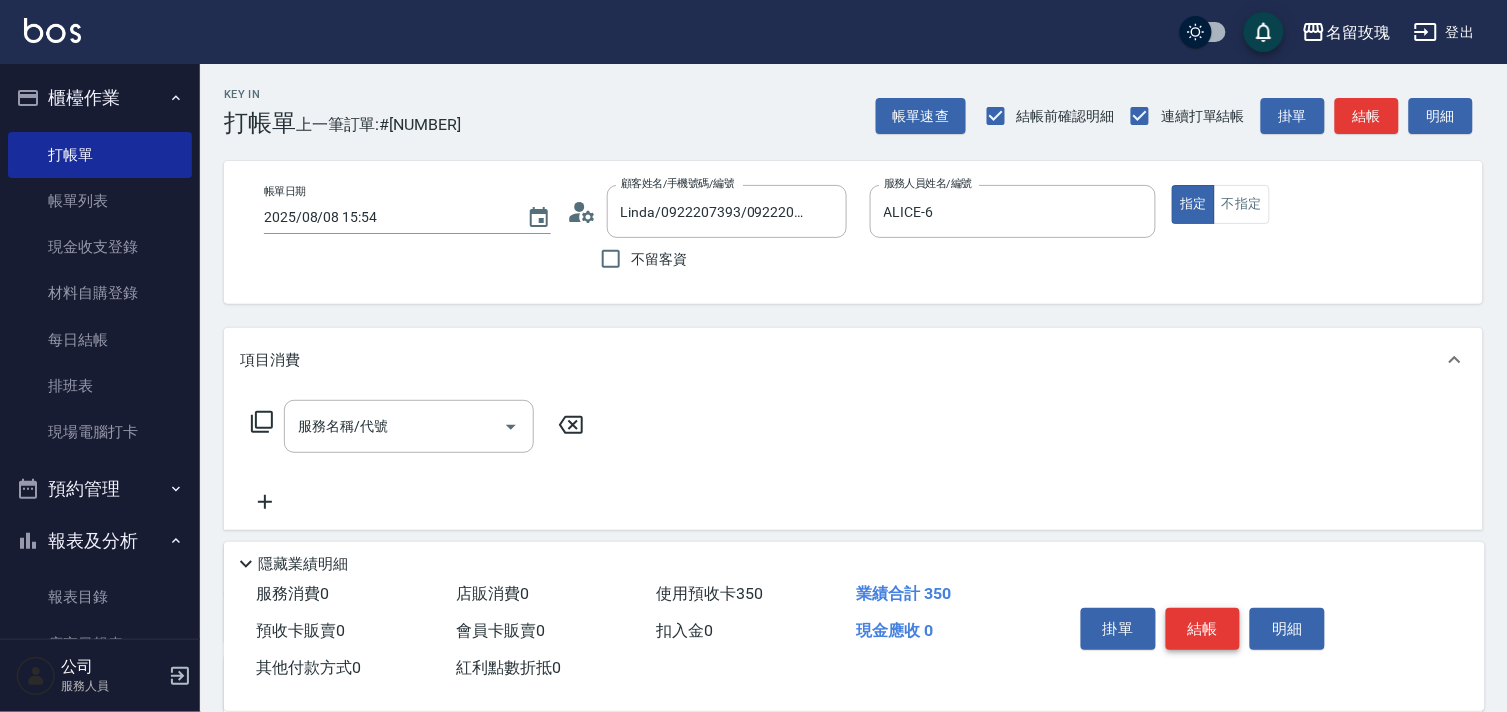 click on "結帳" at bounding box center [1203, 629] 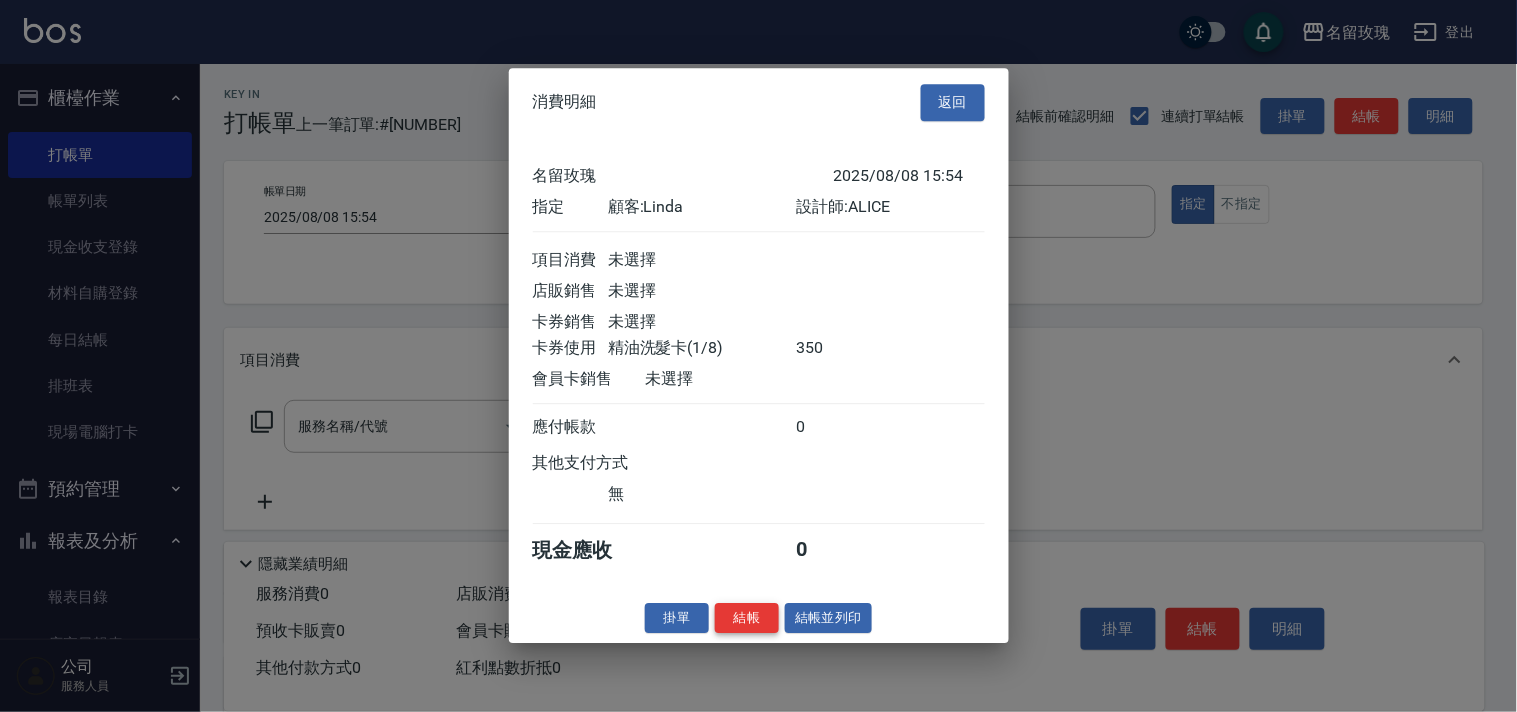 click on "結帳" at bounding box center [747, 618] 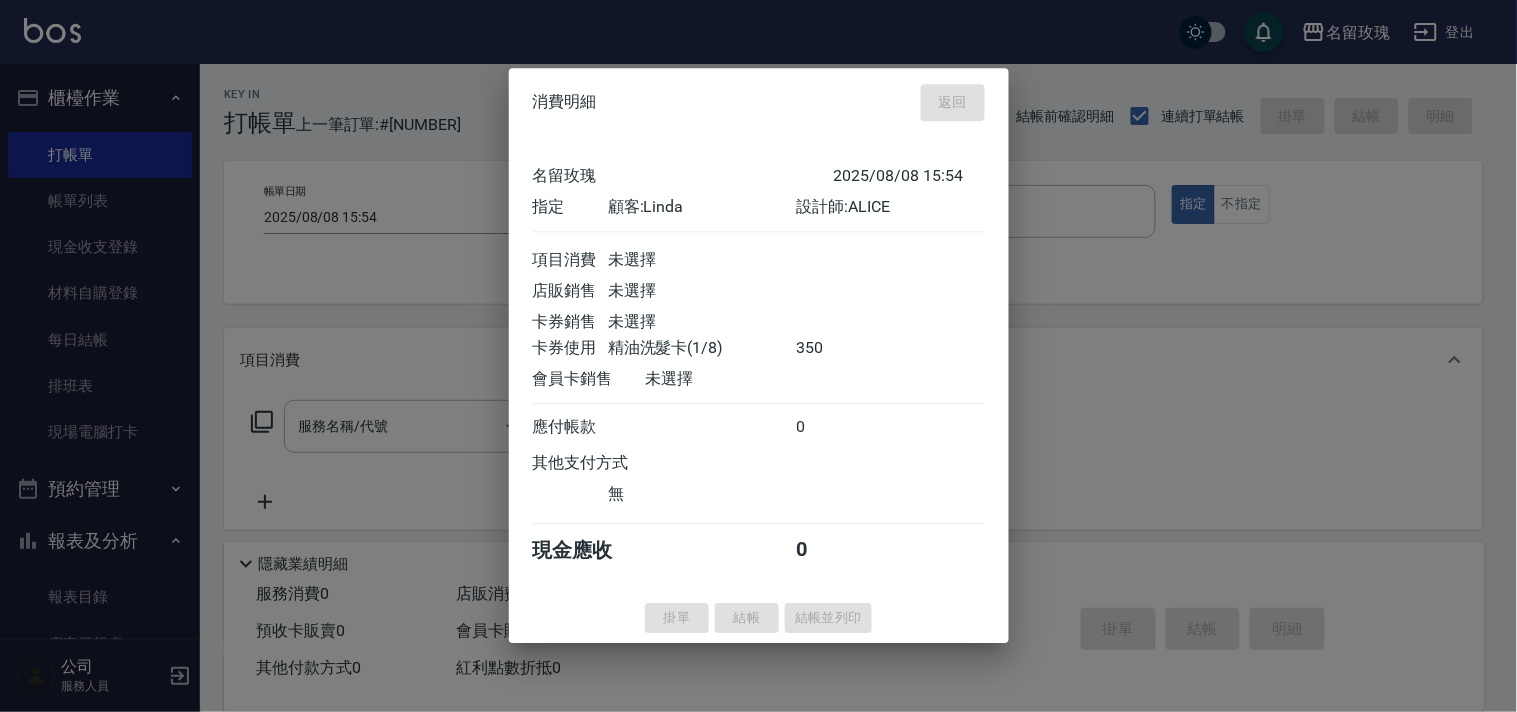 type on "[DATE] [TIME]" 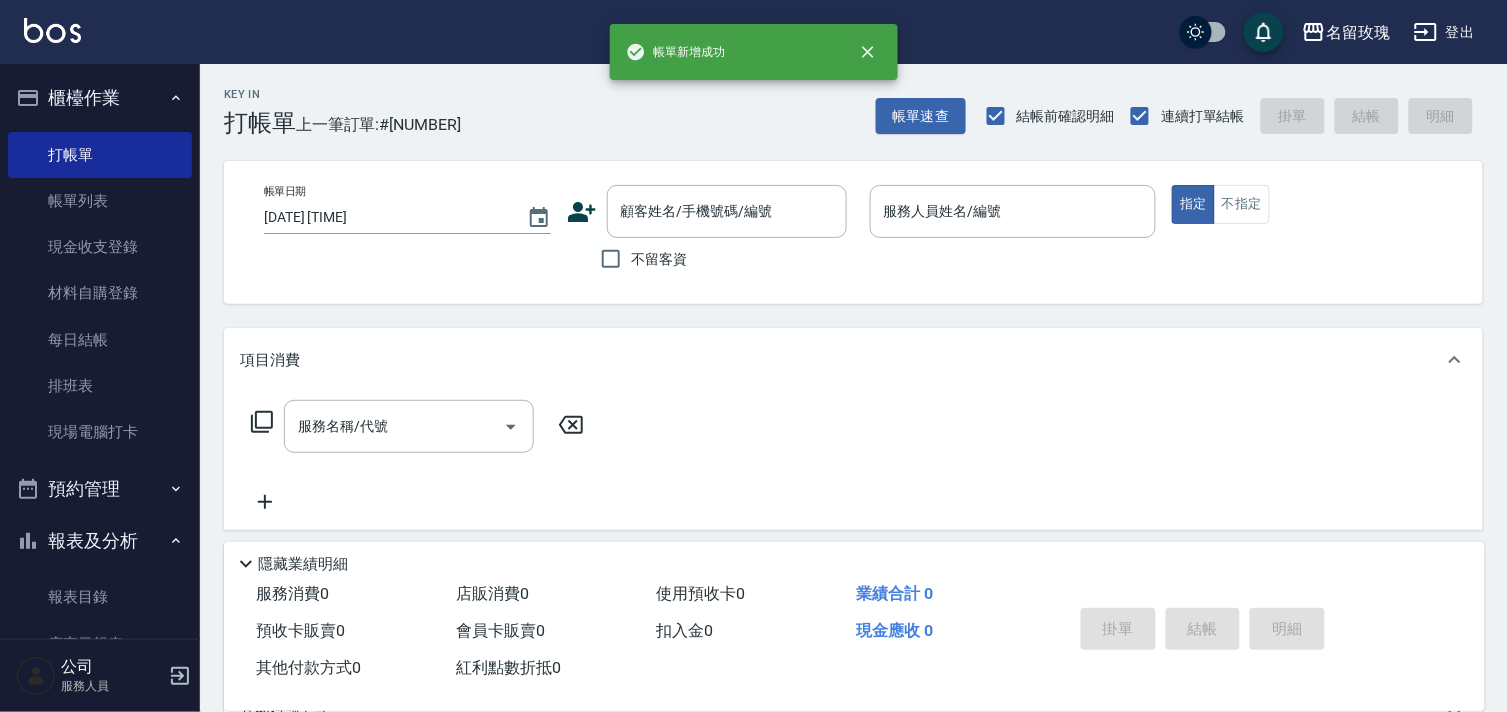scroll, scrollTop: 0, scrollLeft: 0, axis: both 